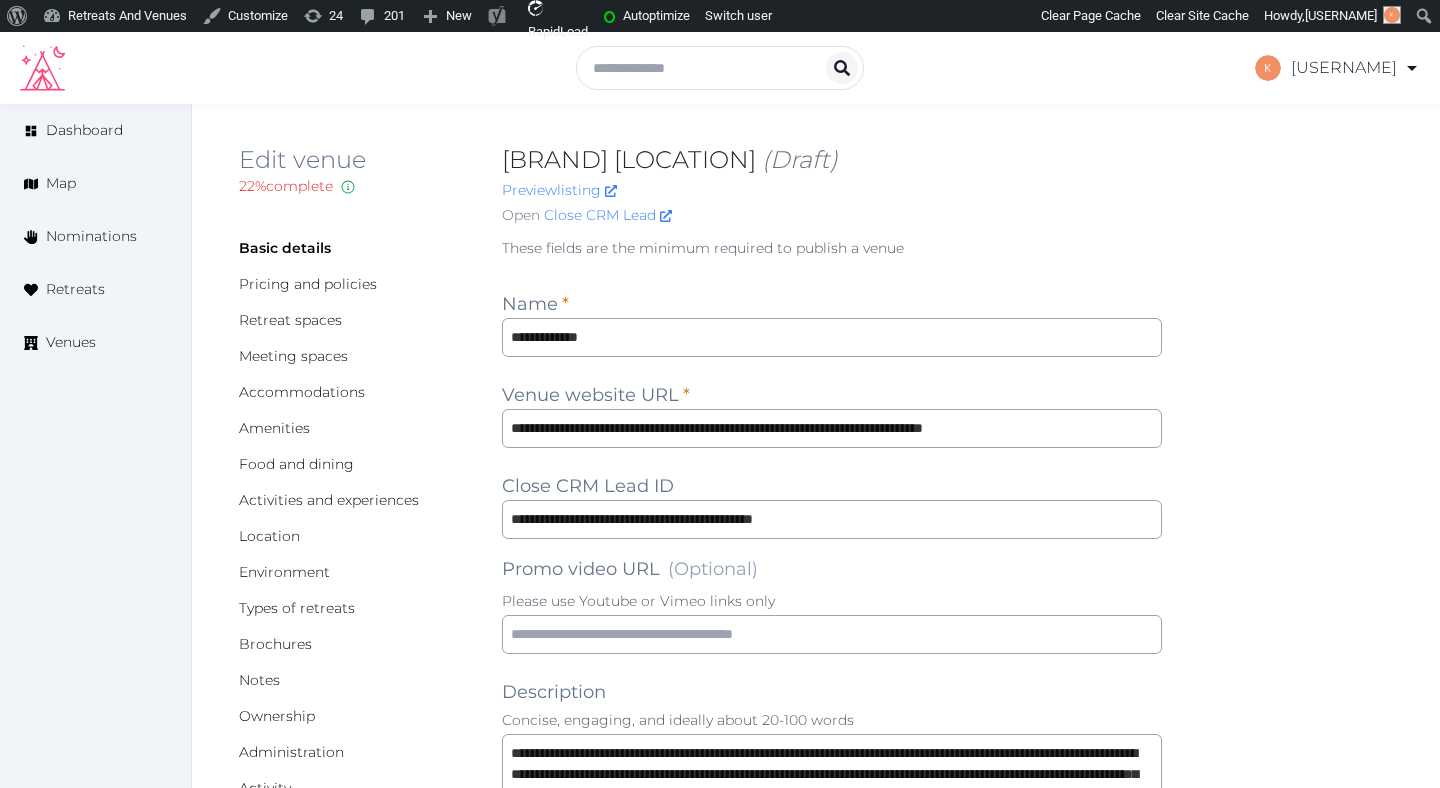 scroll, scrollTop: 0, scrollLeft: 0, axis: both 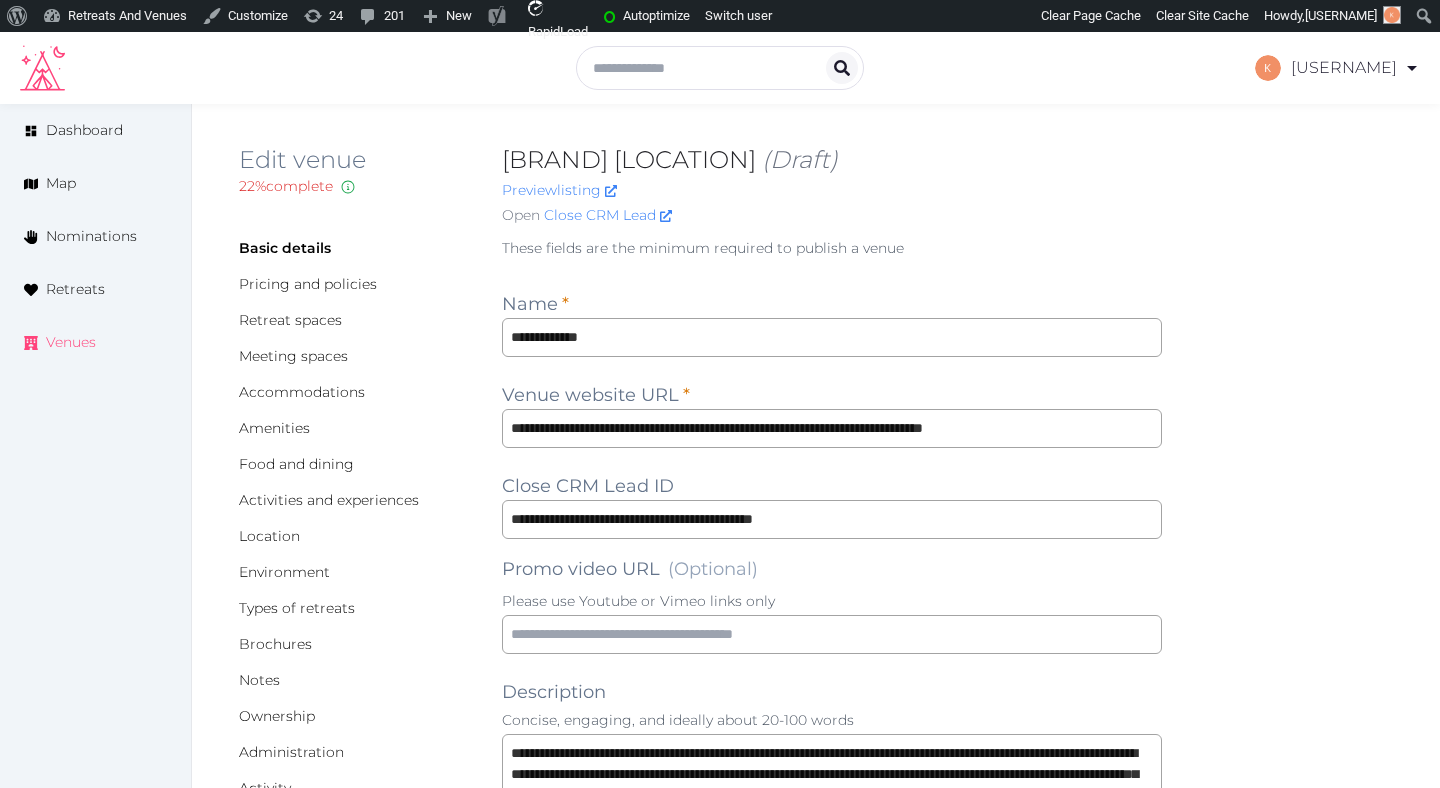 click on "Venues" at bounding box center [71, 342] 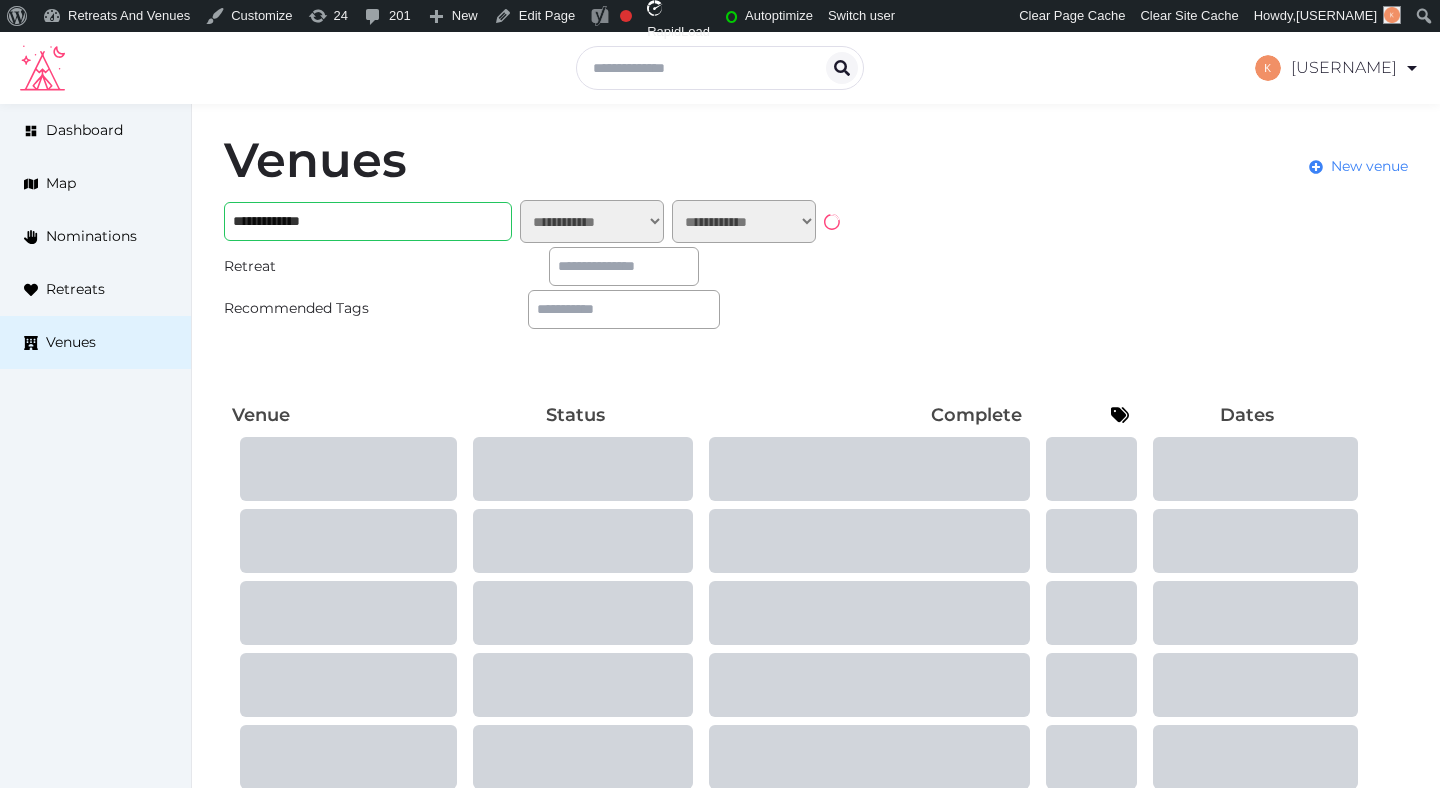 scroll, scrollTop: 0, scrollLeft: 0, axis: both 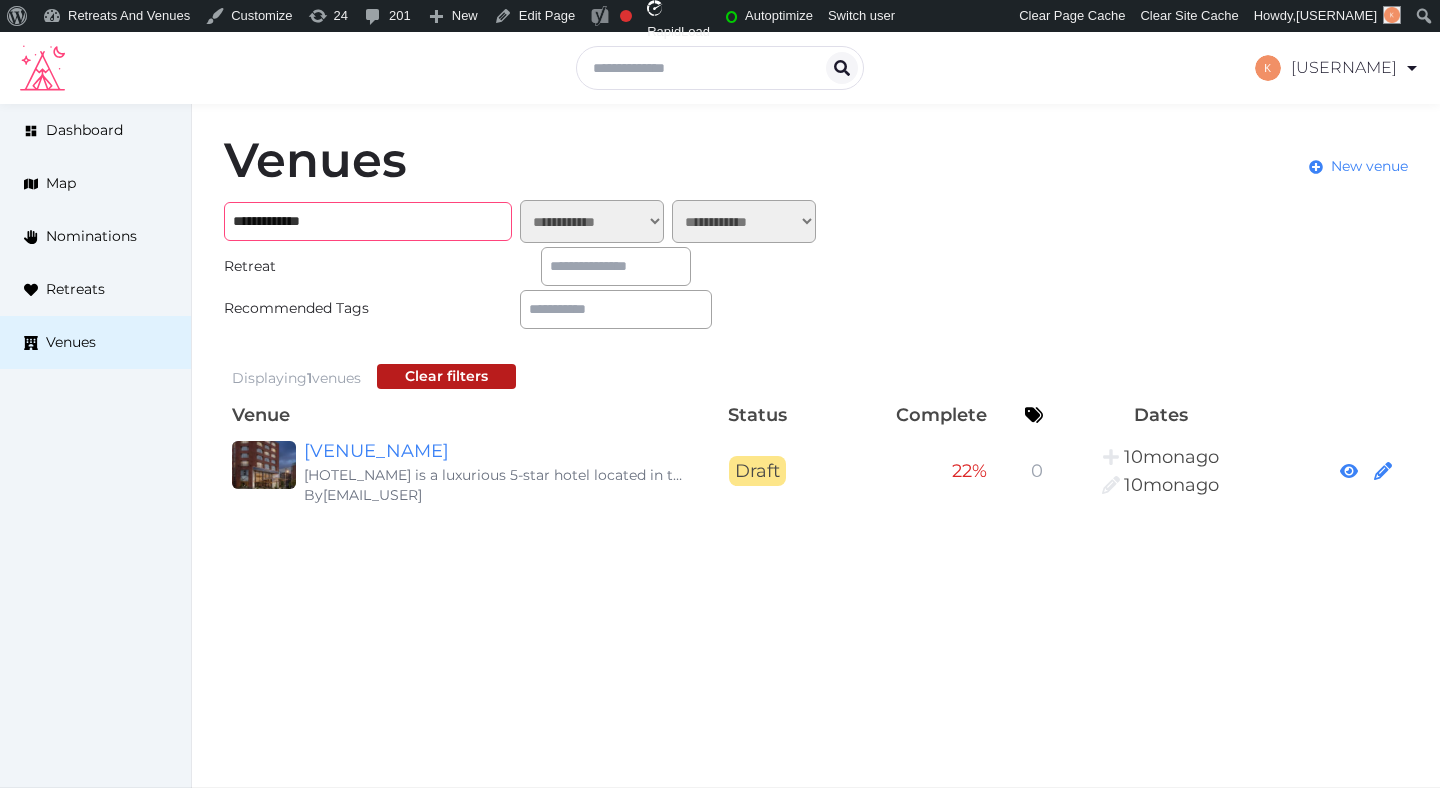 click on "**********" at bounding box center [368, 221] 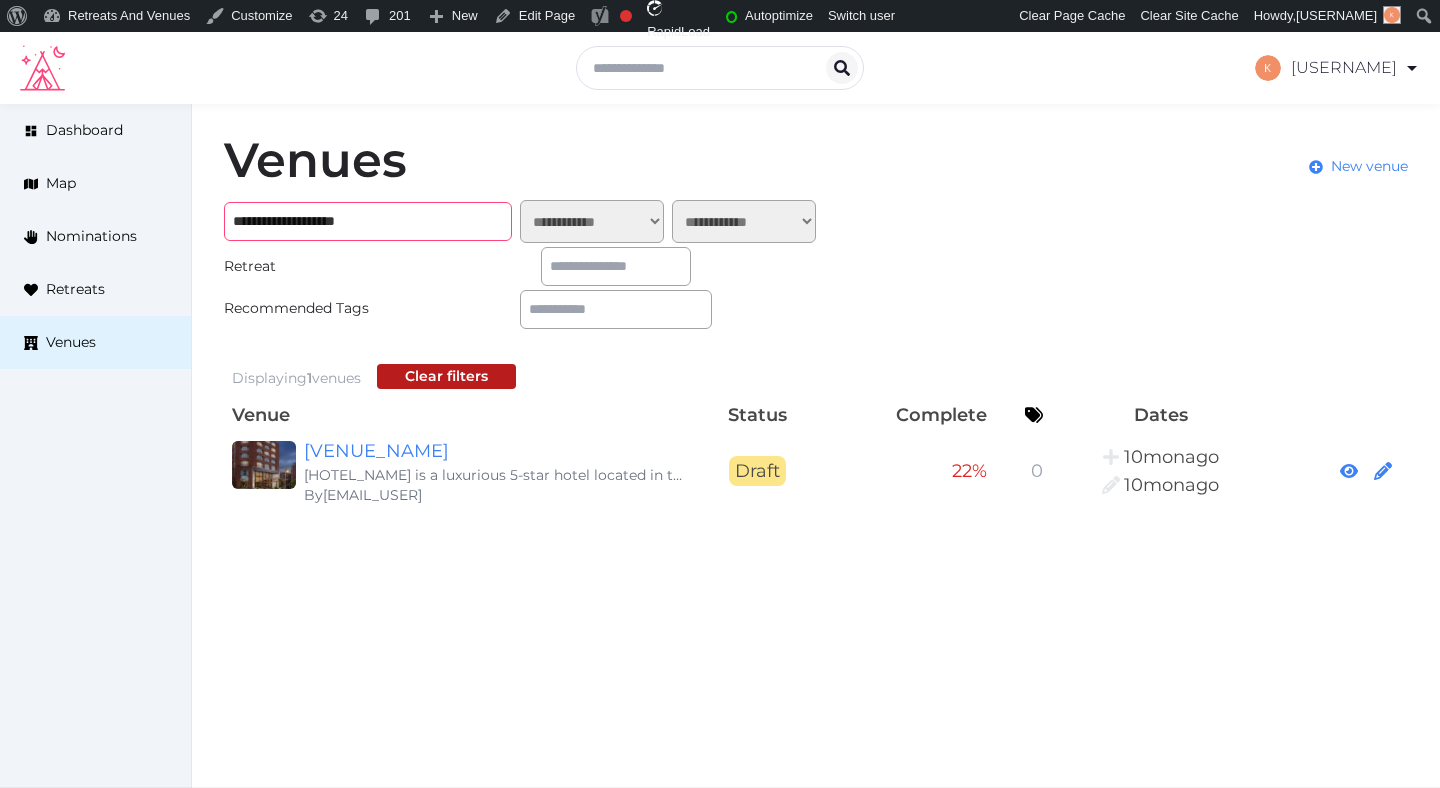 type on "**********" 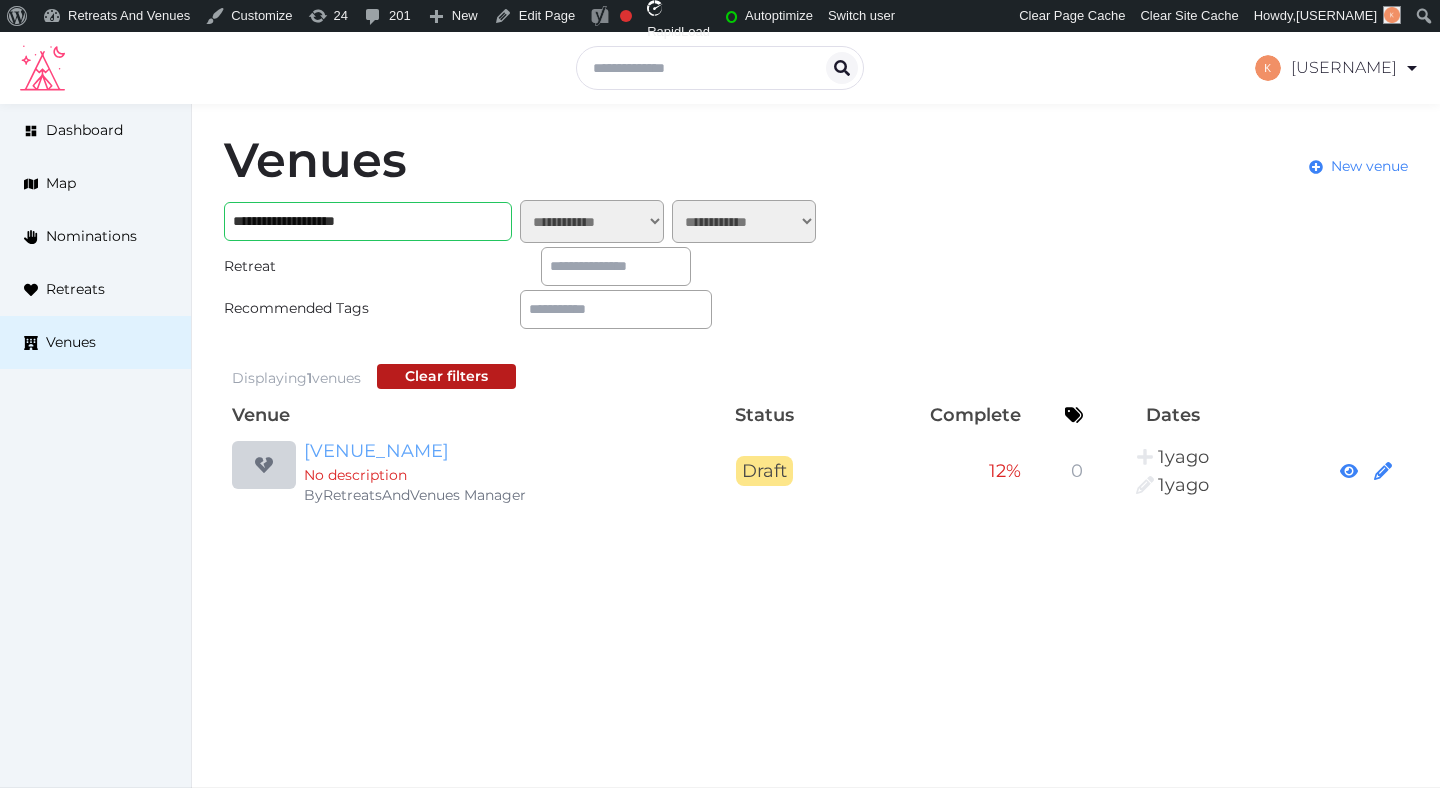 click on "Hotel Land Gut Hohne" at bounding box center (496, 451) 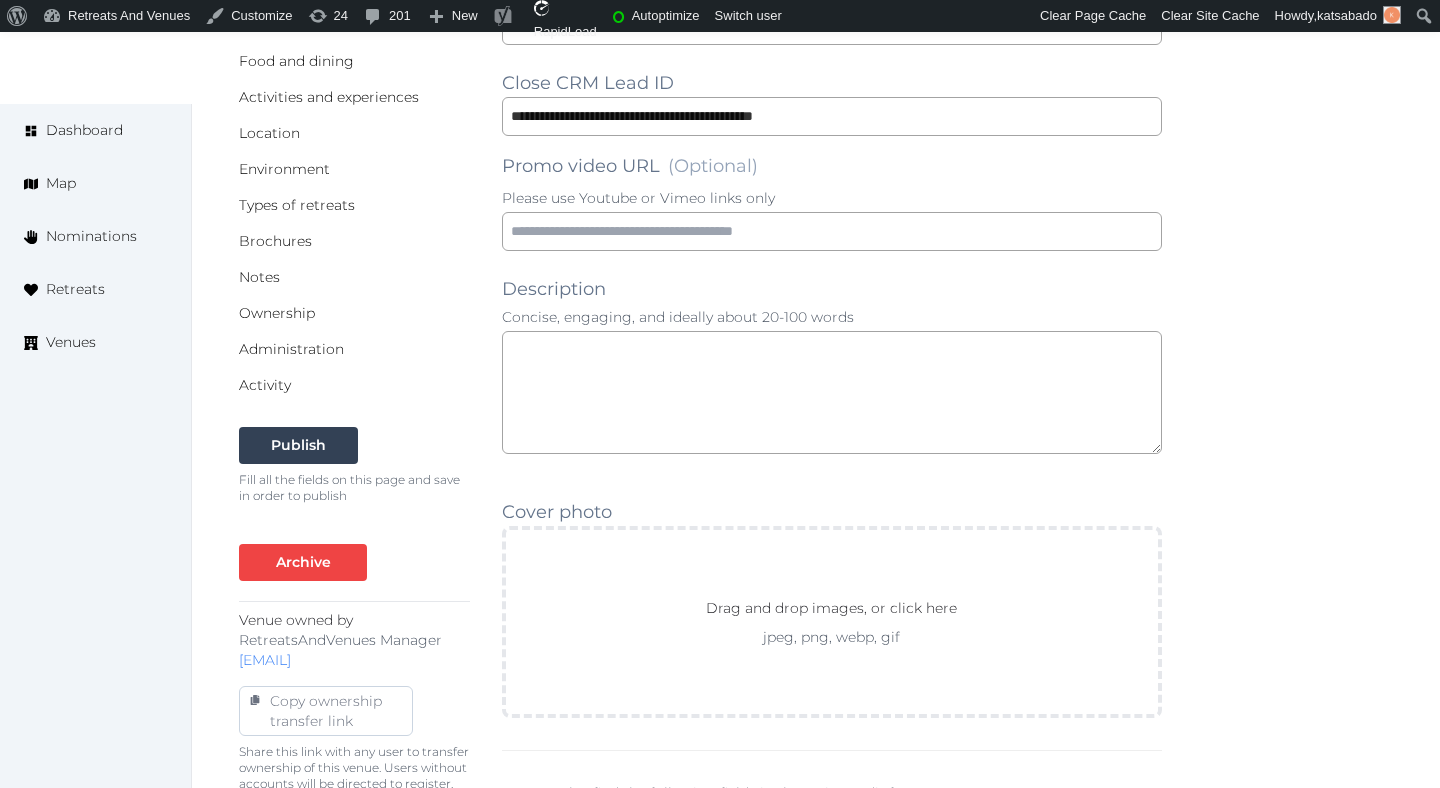 scroll, scrollTop: 437, scrollLeft: 0, axis: vertical 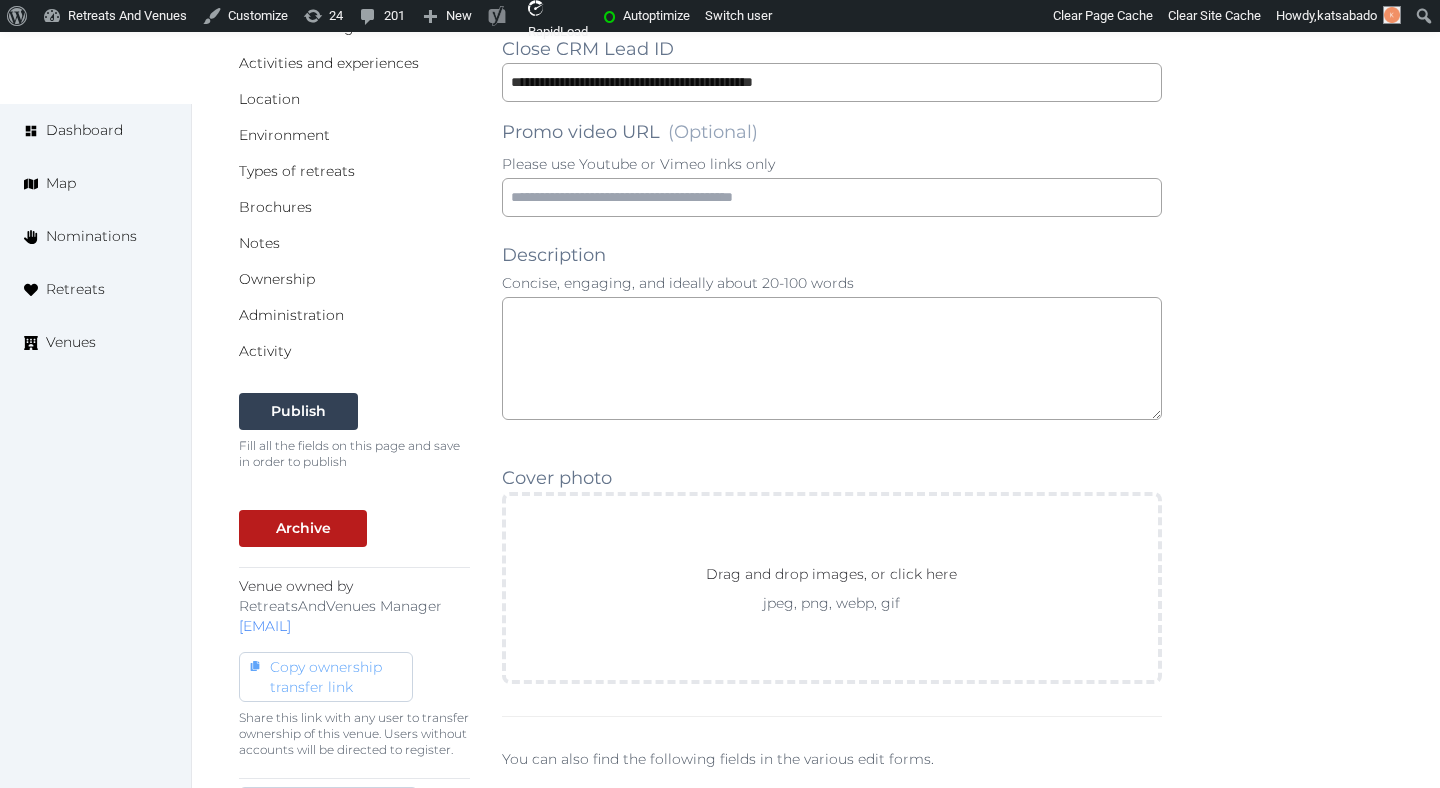 click on "Copy ownership transfer link" at bounding box center (326, 677) 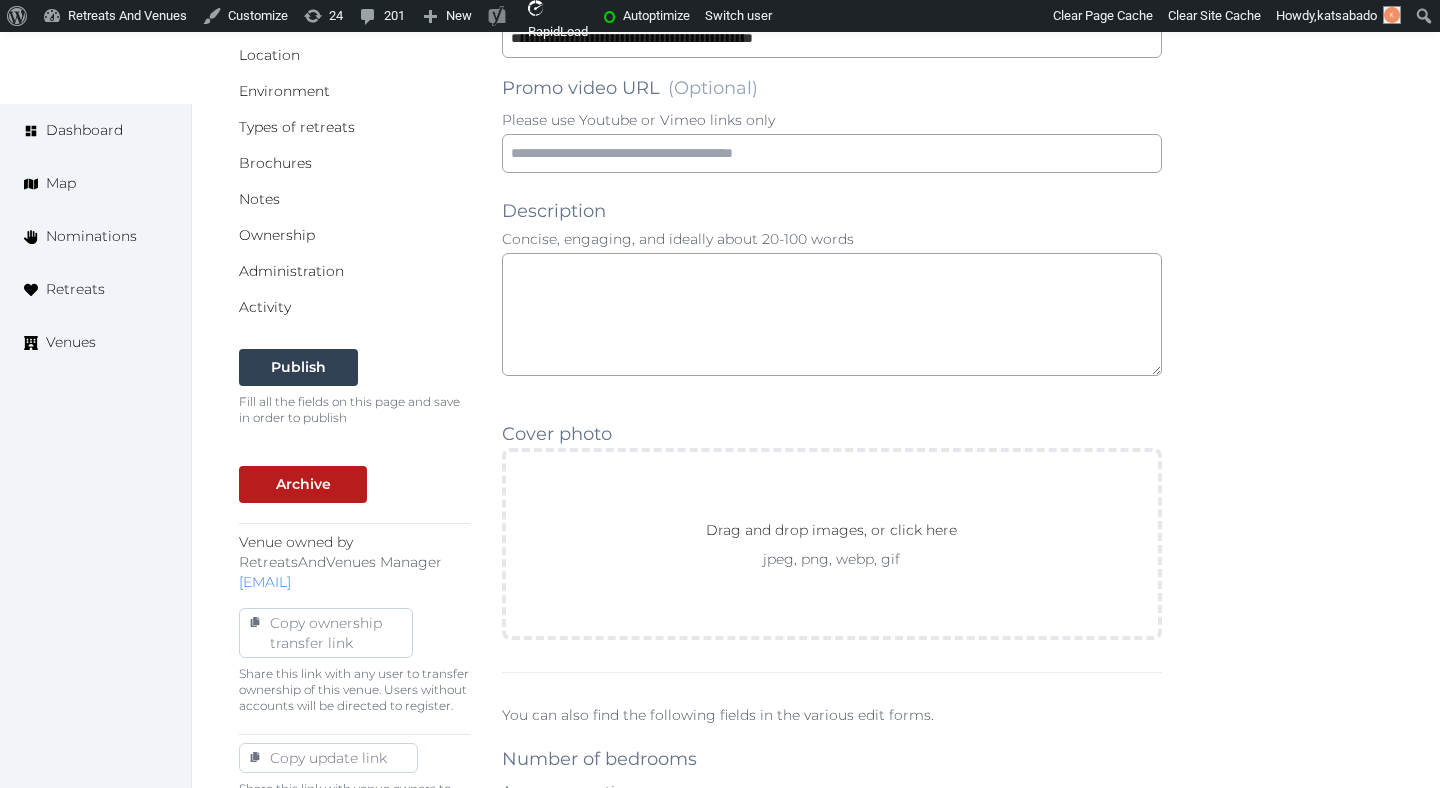 scroll, scrollTop: 483, scrollLeft: 0, axis: vertical 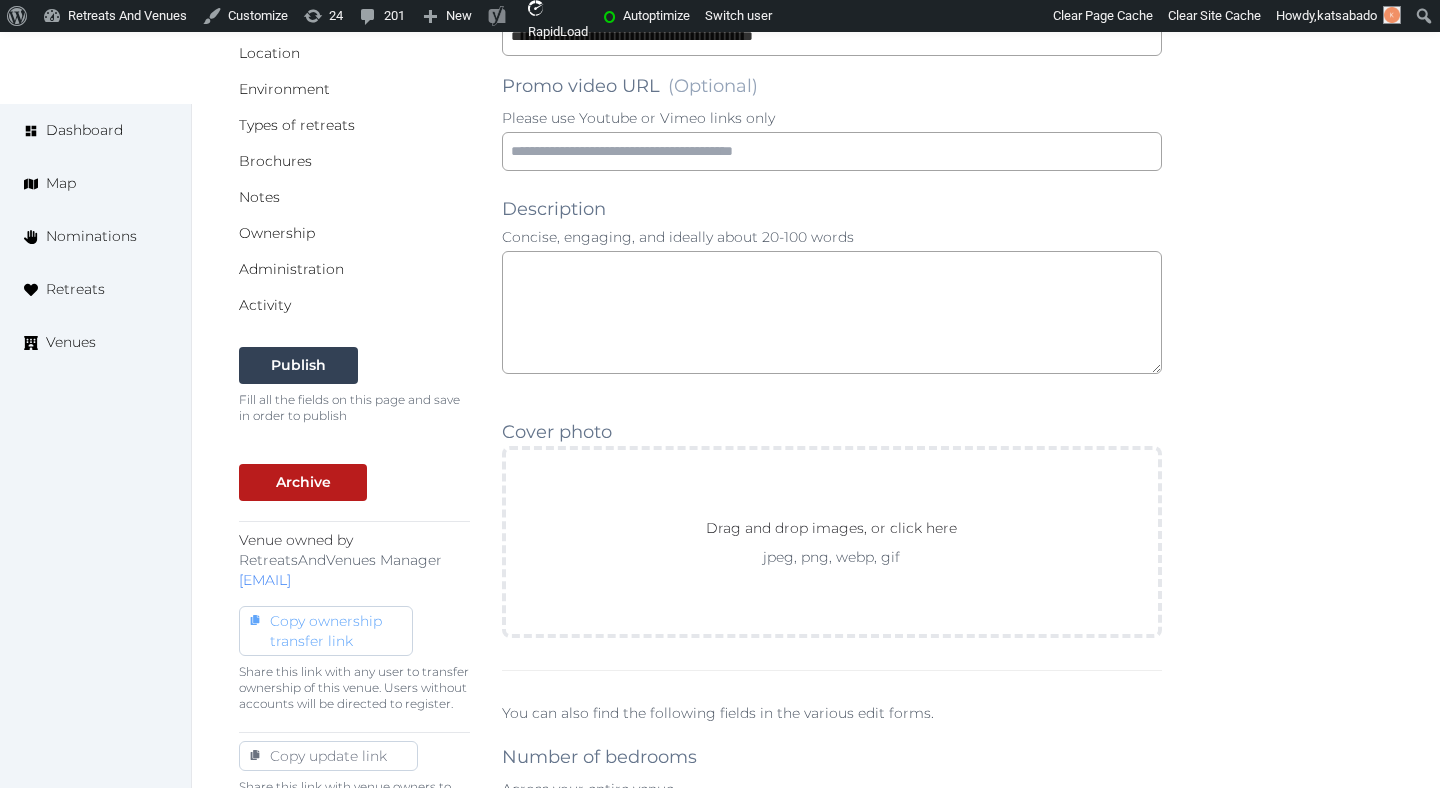 click on "Copy ownership transfer link" at bounding box center (326, 631) 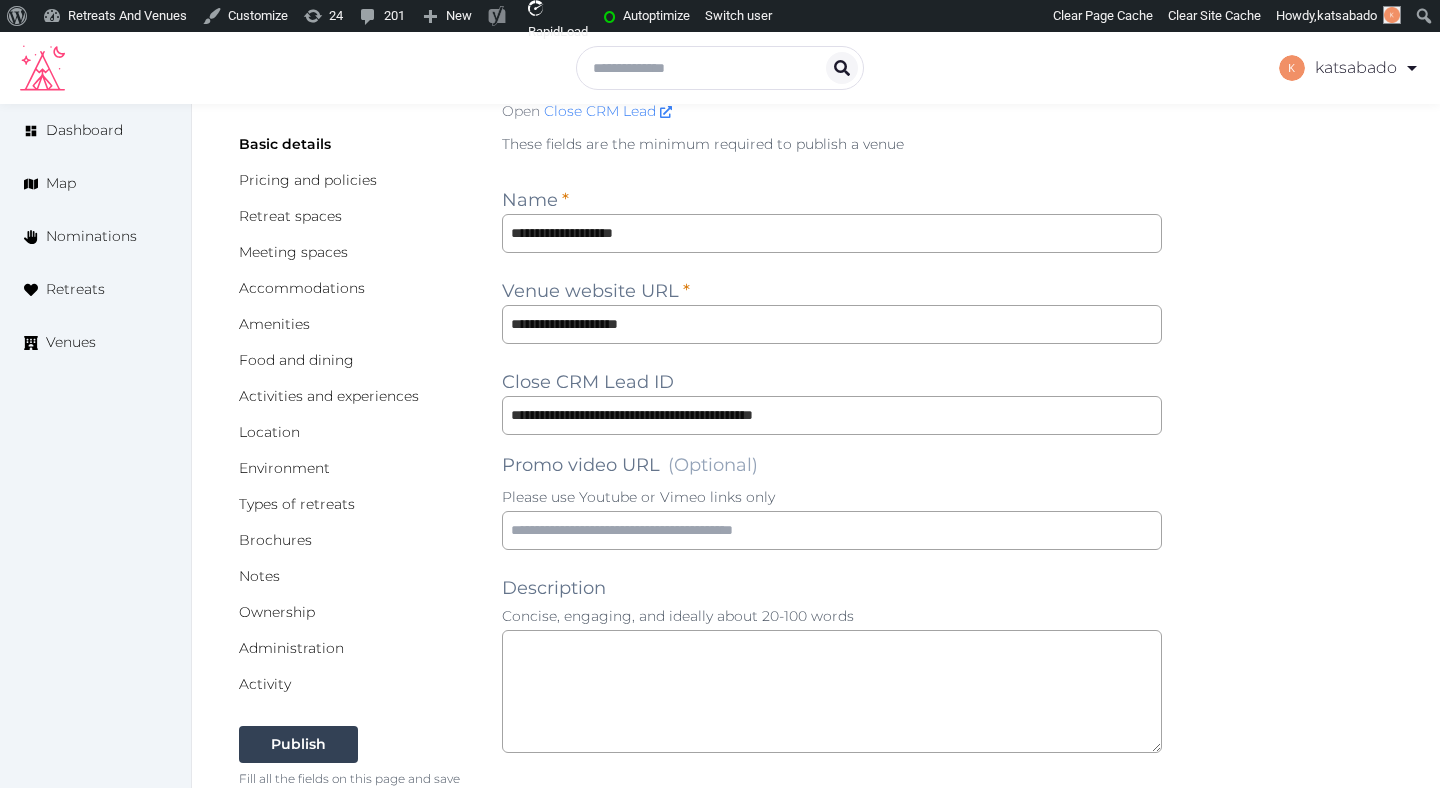 scroll, scrollTop: 0, scrollLeft: 0, axis: both 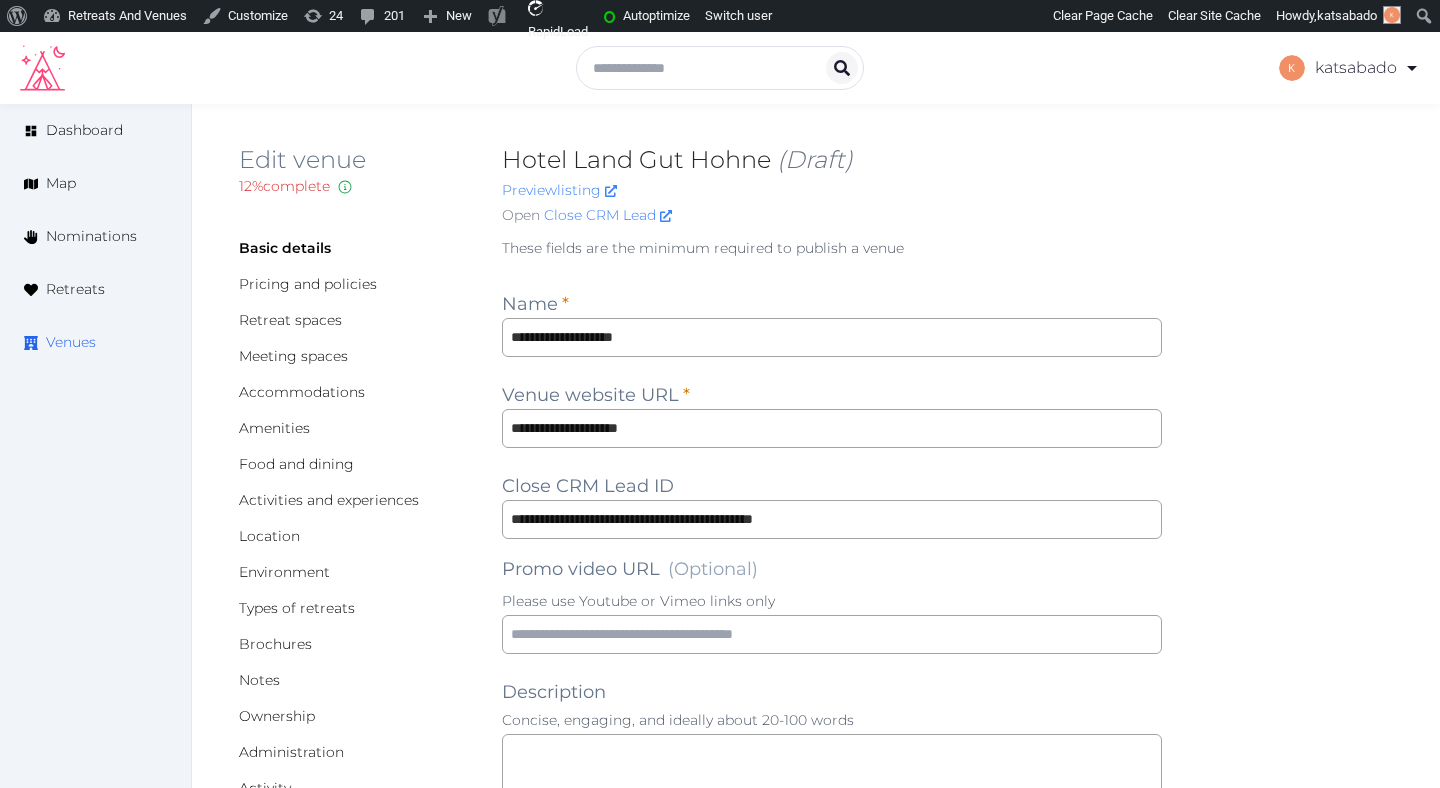 click on "Venues" at bounding box center [71, 342] 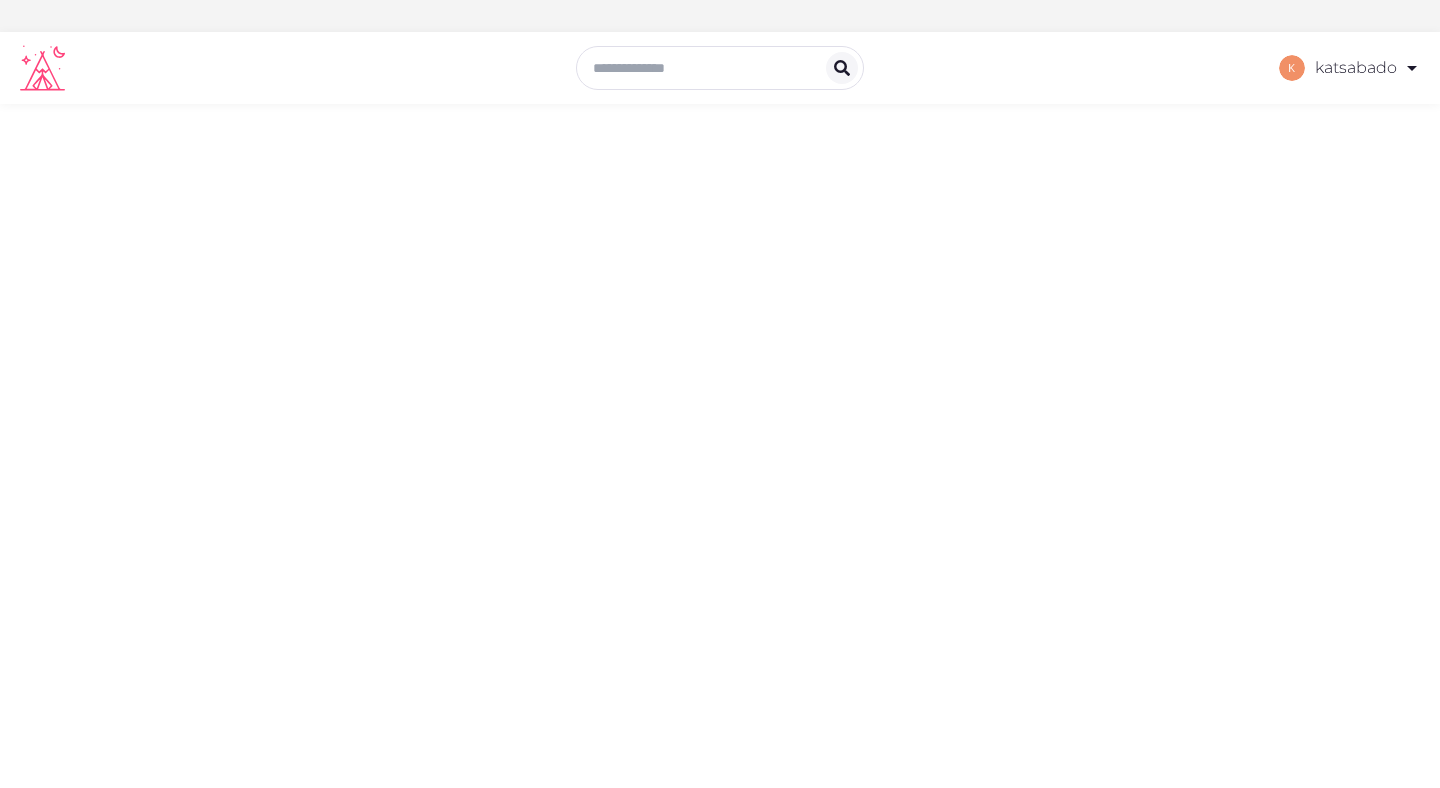 scroll, scrollTop: 0, scrollLeft: 0, axis: both 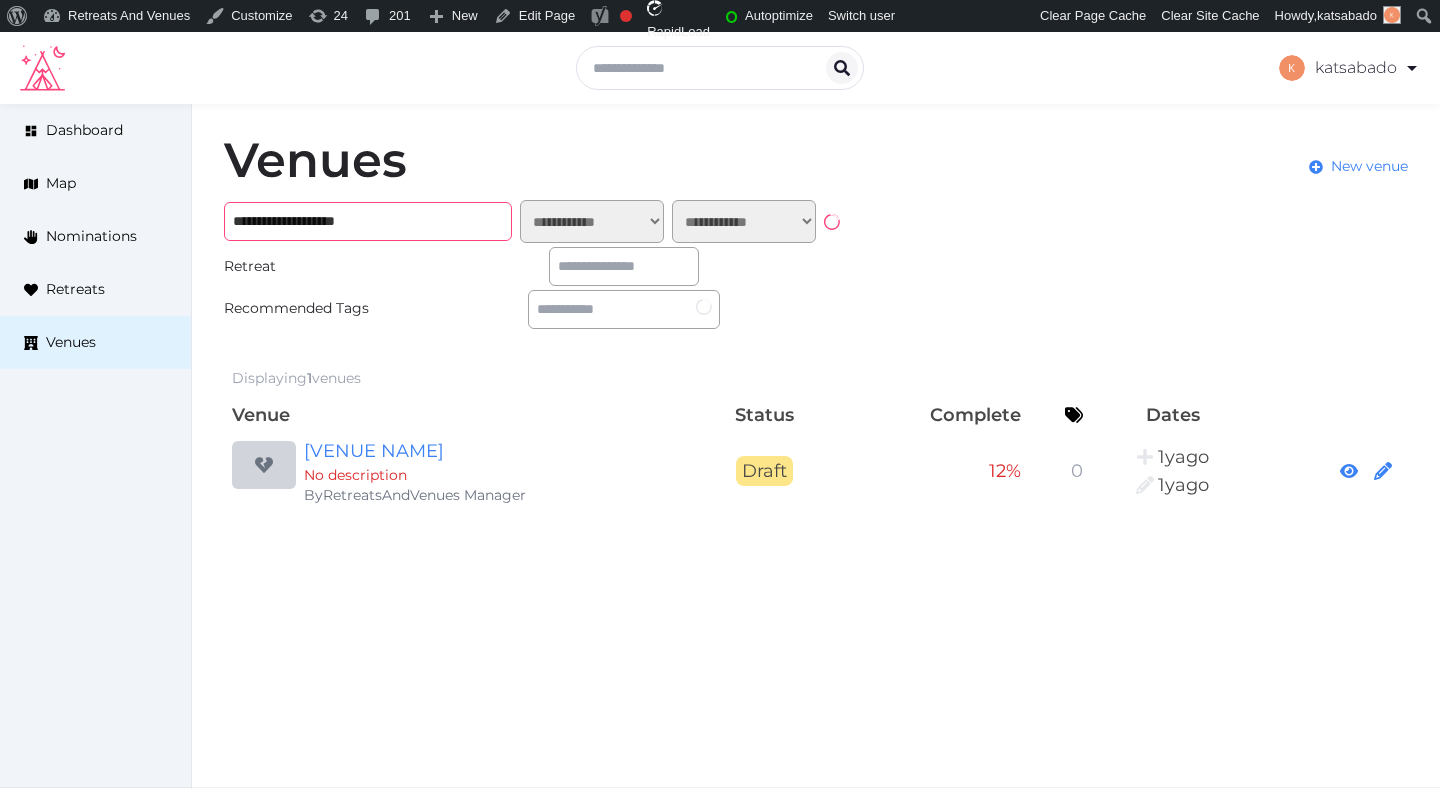 click on "**********" at bounding box center (368, 221) 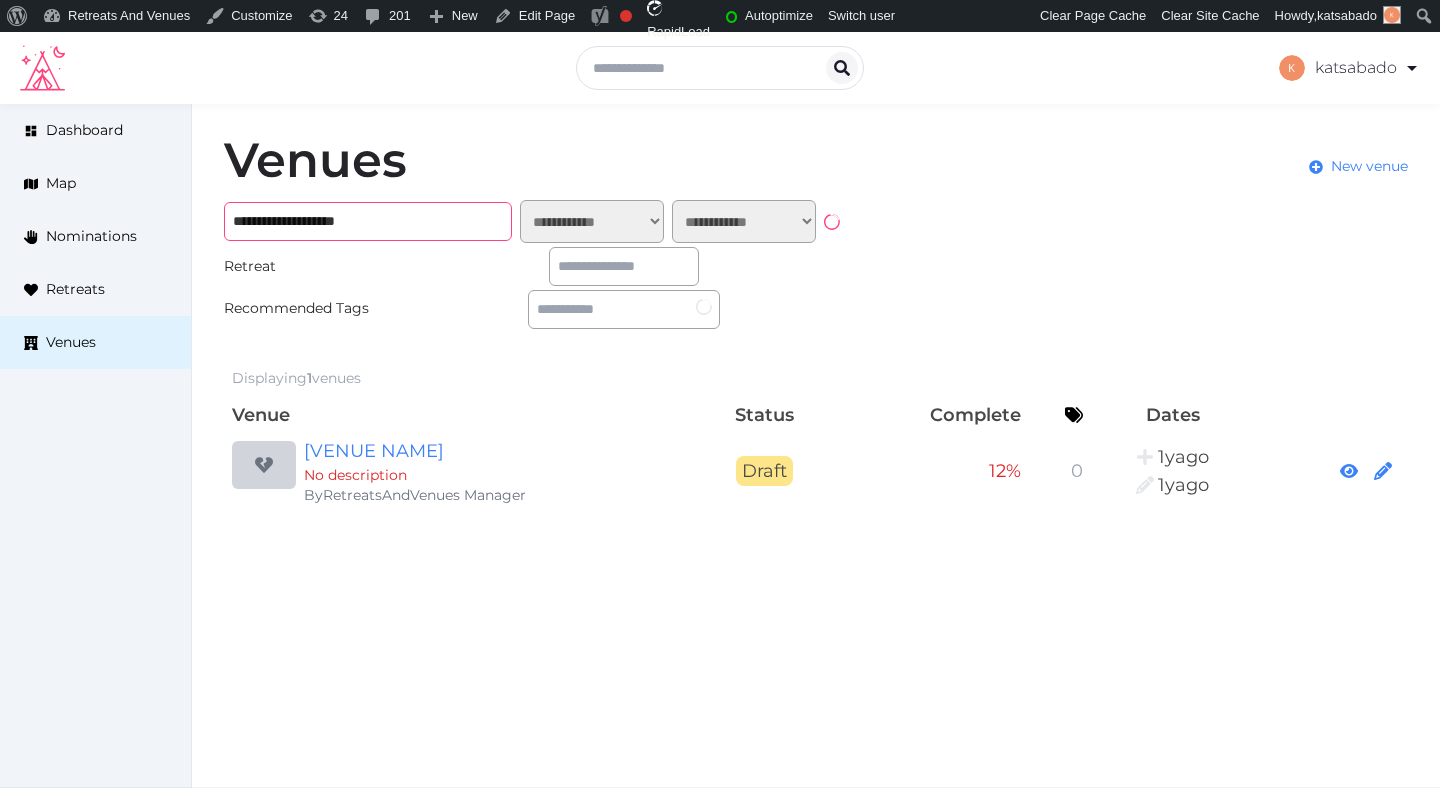 click on "**********" at bounding box center [368, 221] 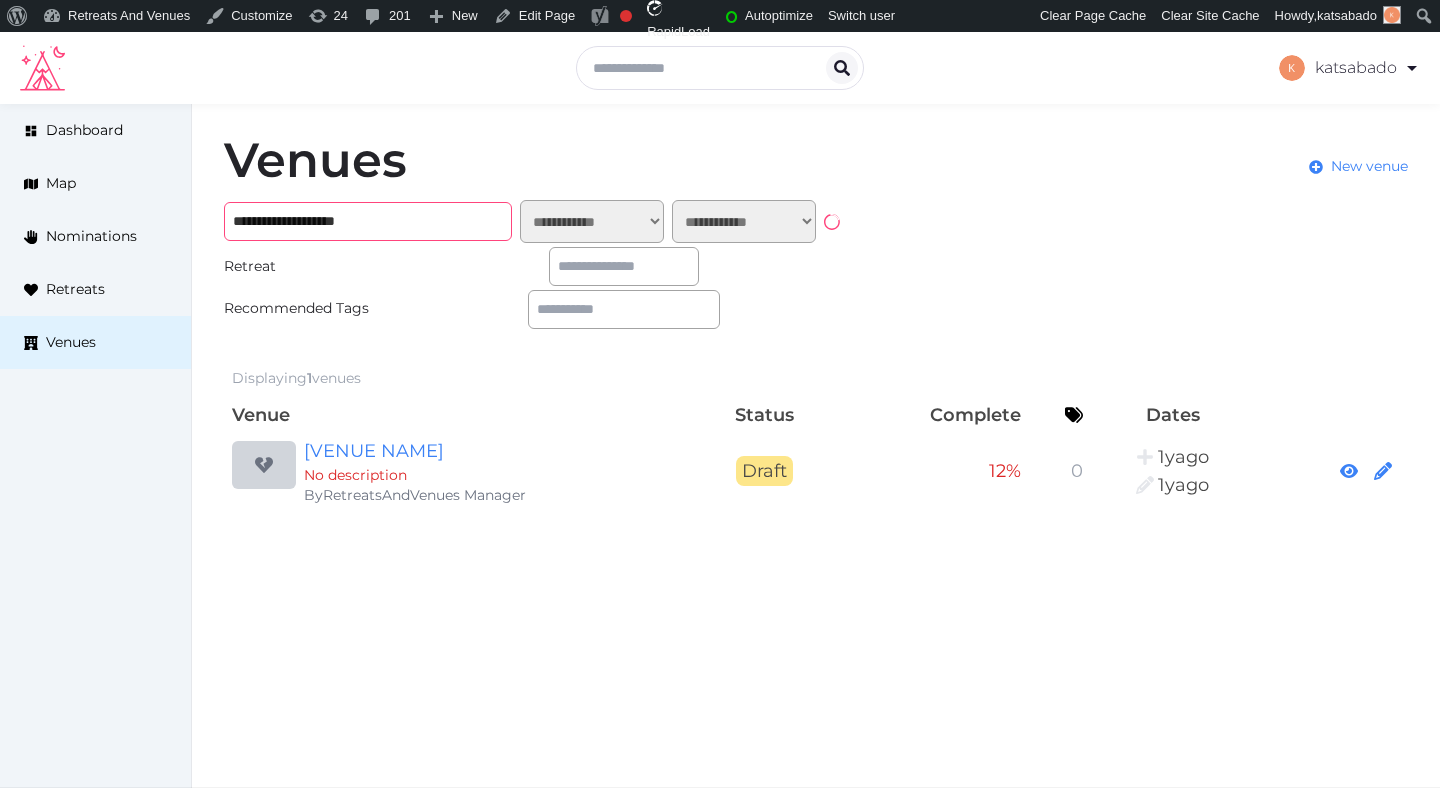 click on "**********" at bounding box center (368, 221) 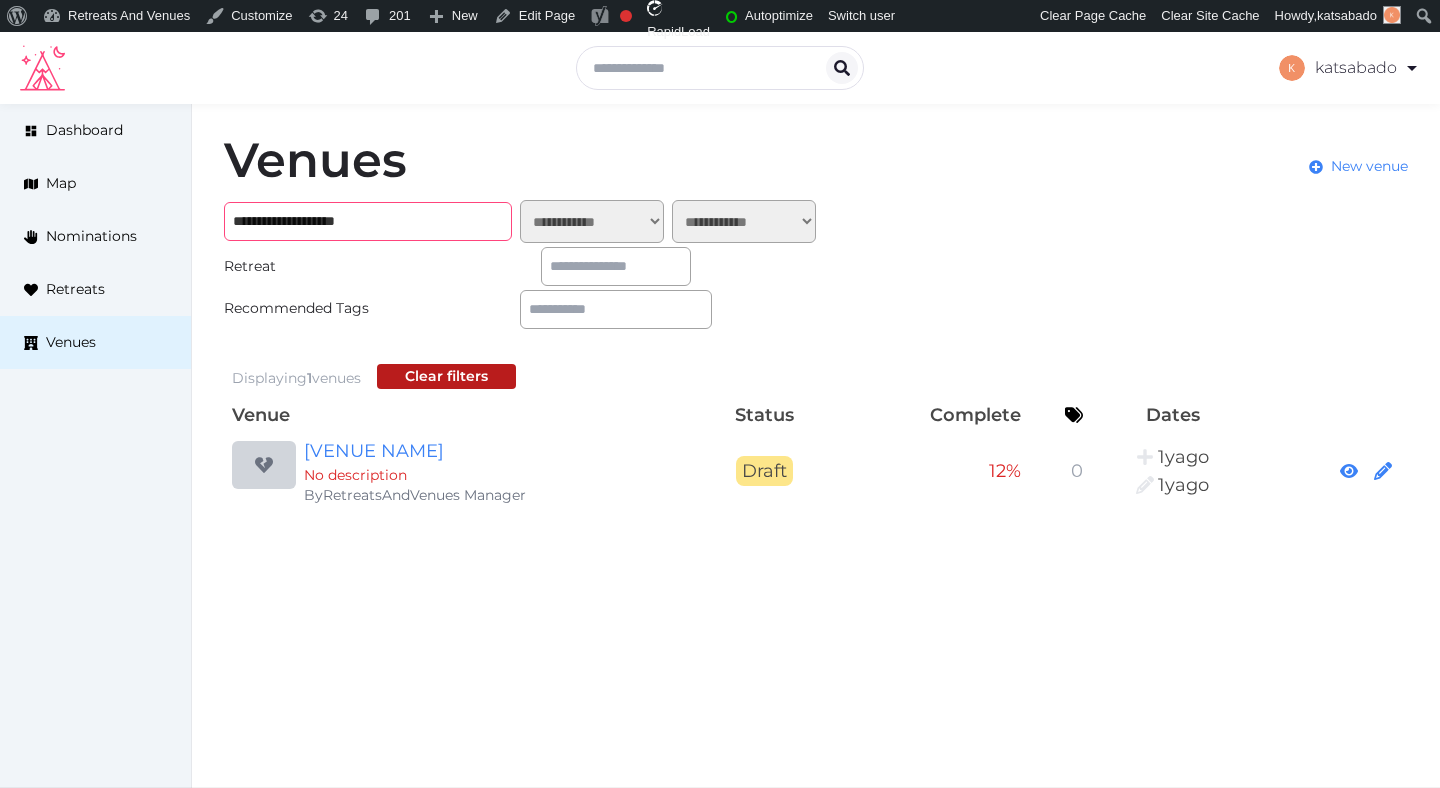 click on "**********" at bounding box center (368, 221) 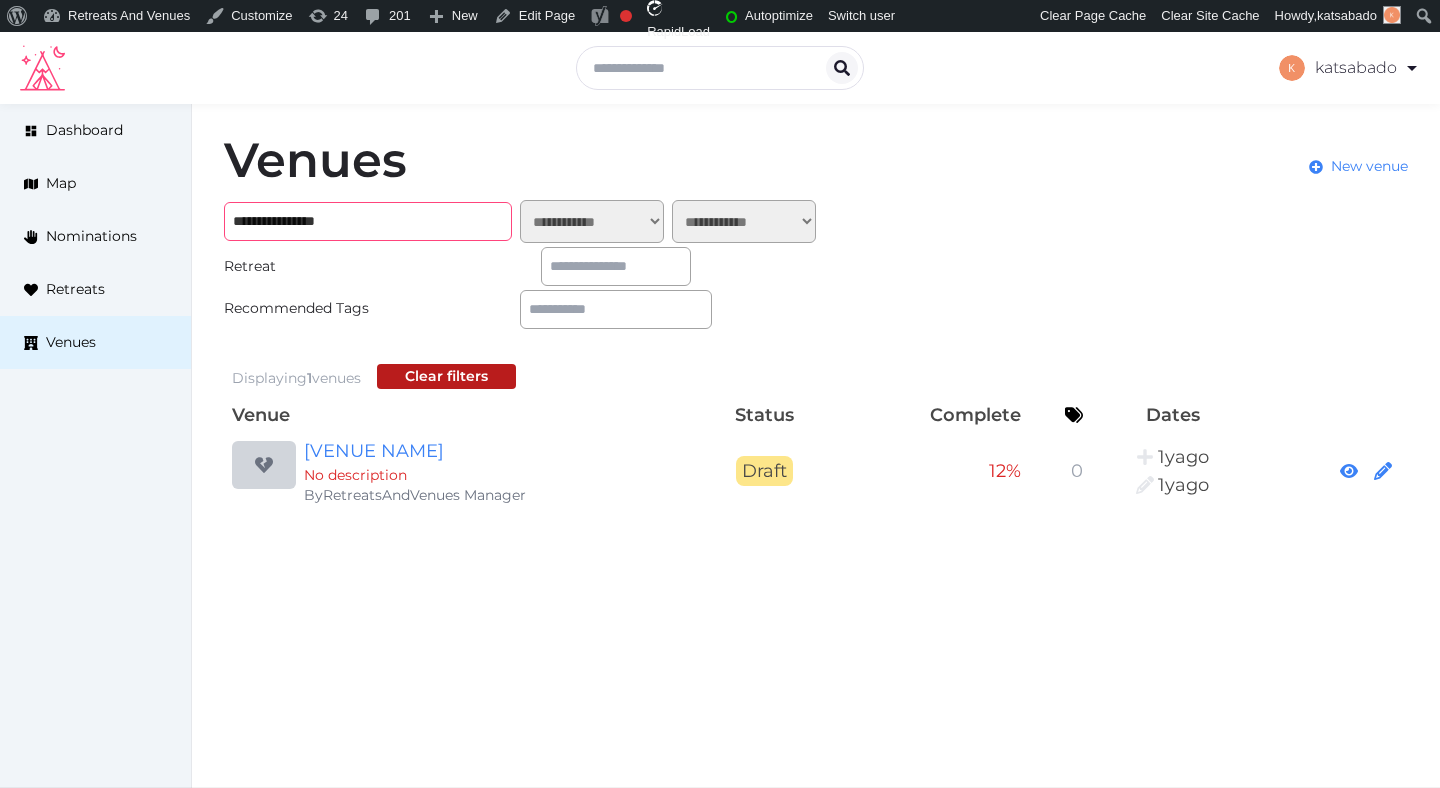 type on "**********" 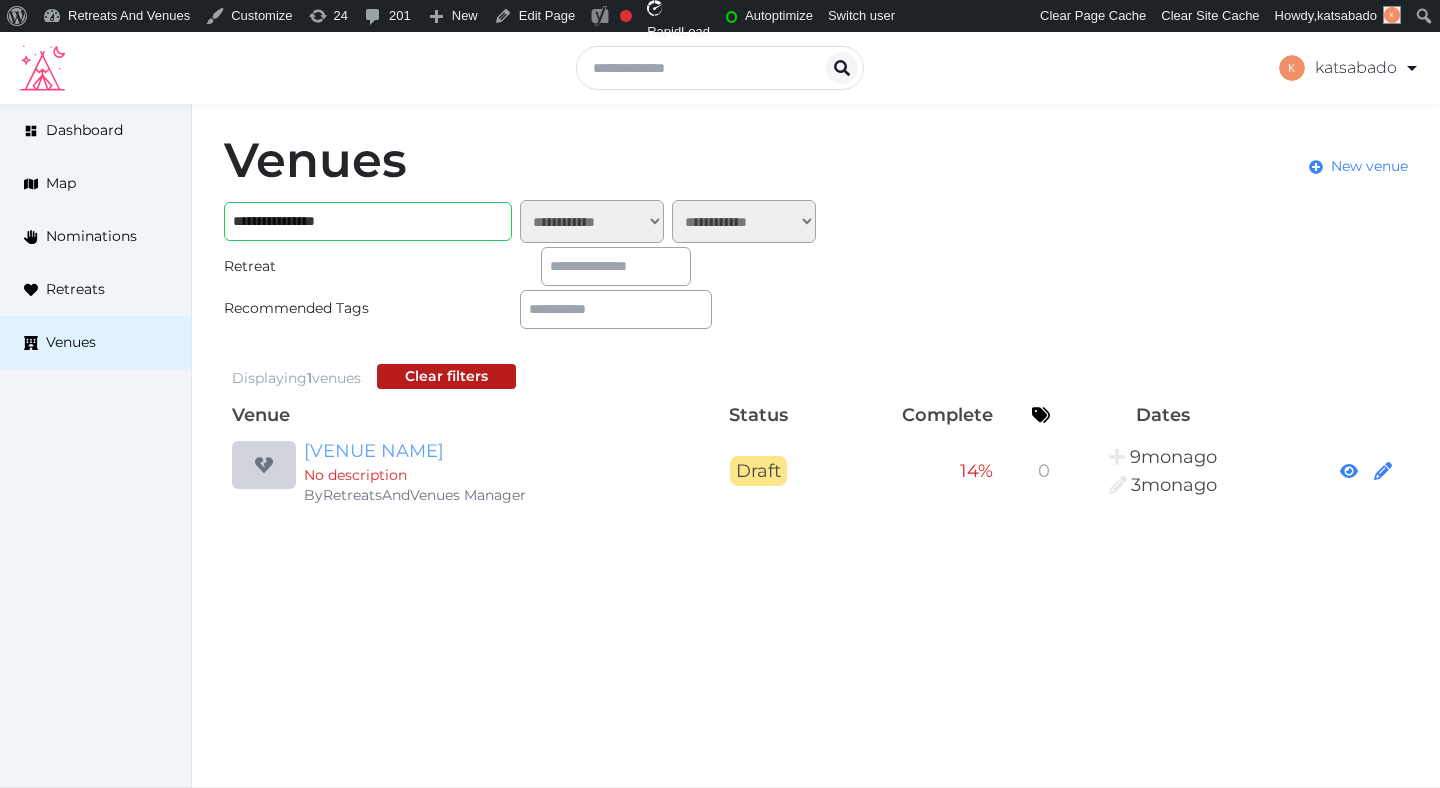 click on "Alexandra Resort" at bounding box center [496, 451] 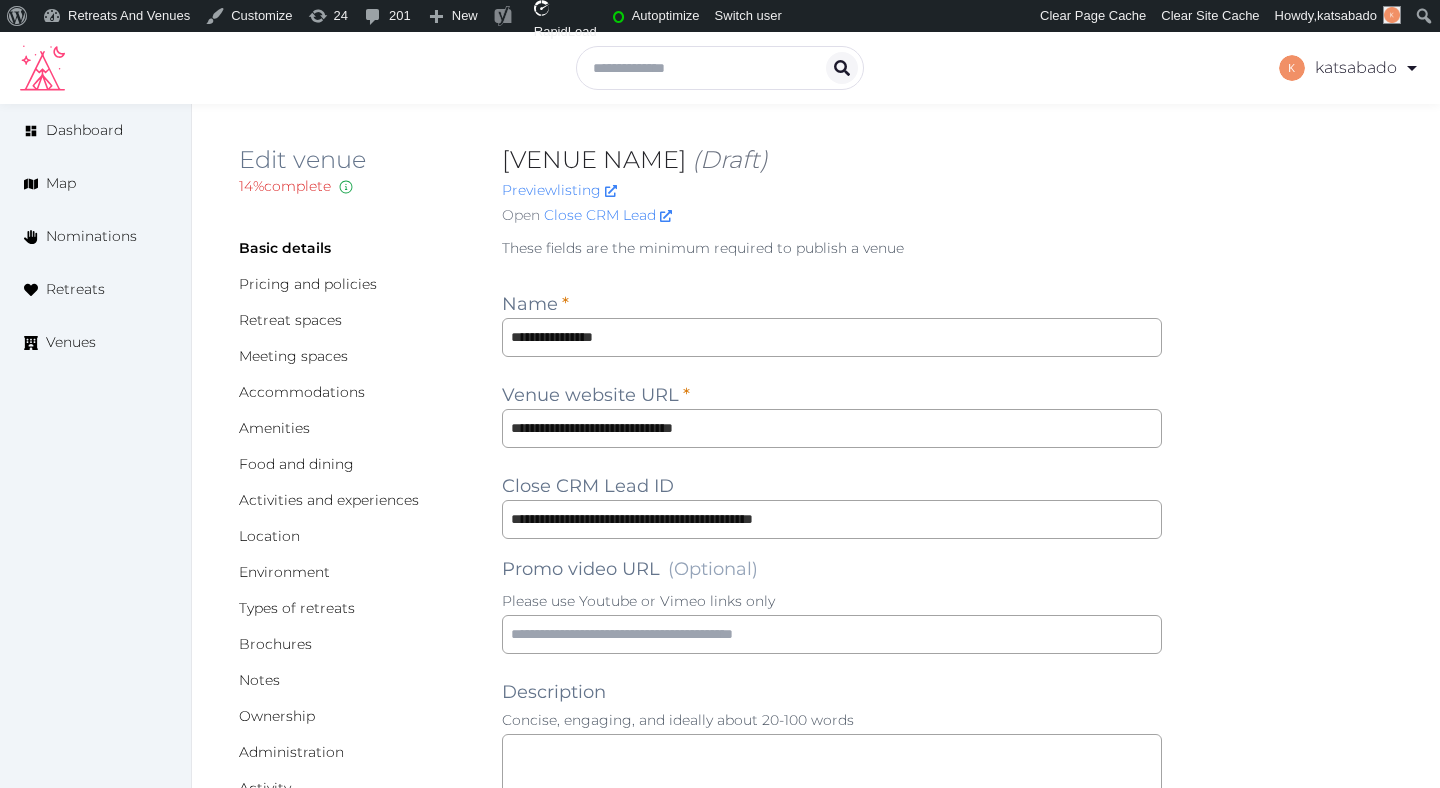 scroll, scrollTop: 0, scrollLeft: 0, axis: both 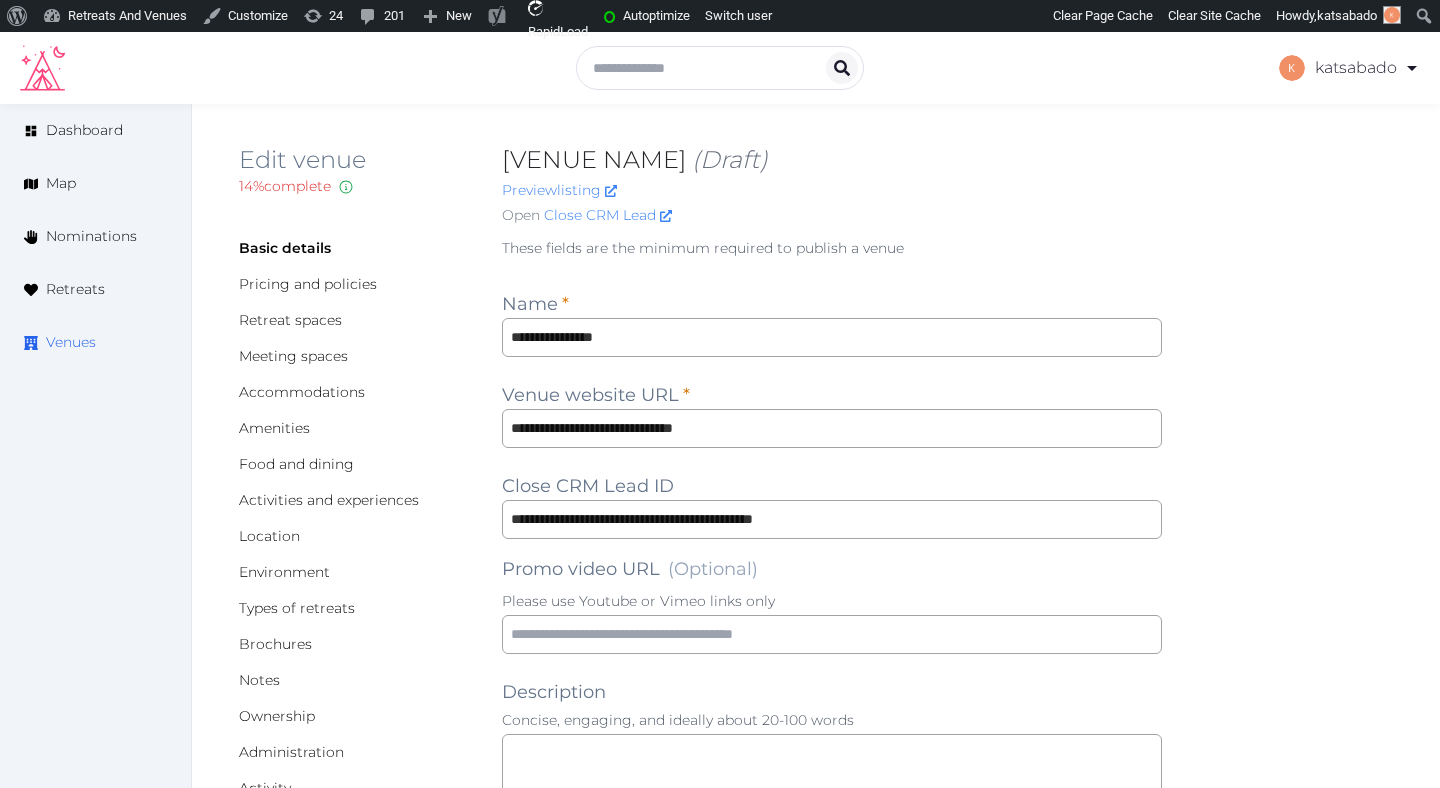 click on "Venues" at bounding box center [71, 342] 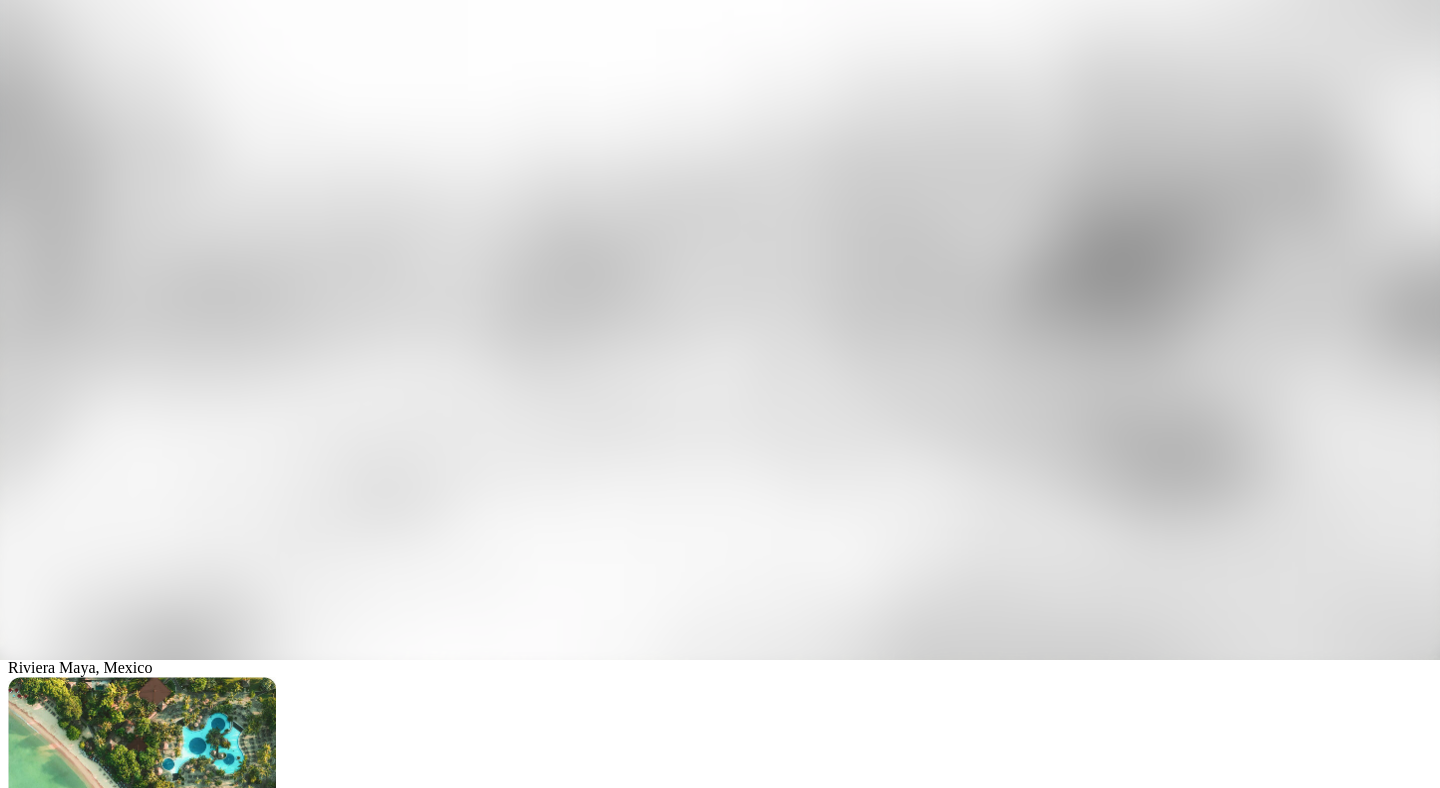 scroll, scrollTop: 0, scrollLeft: 0, axis: both 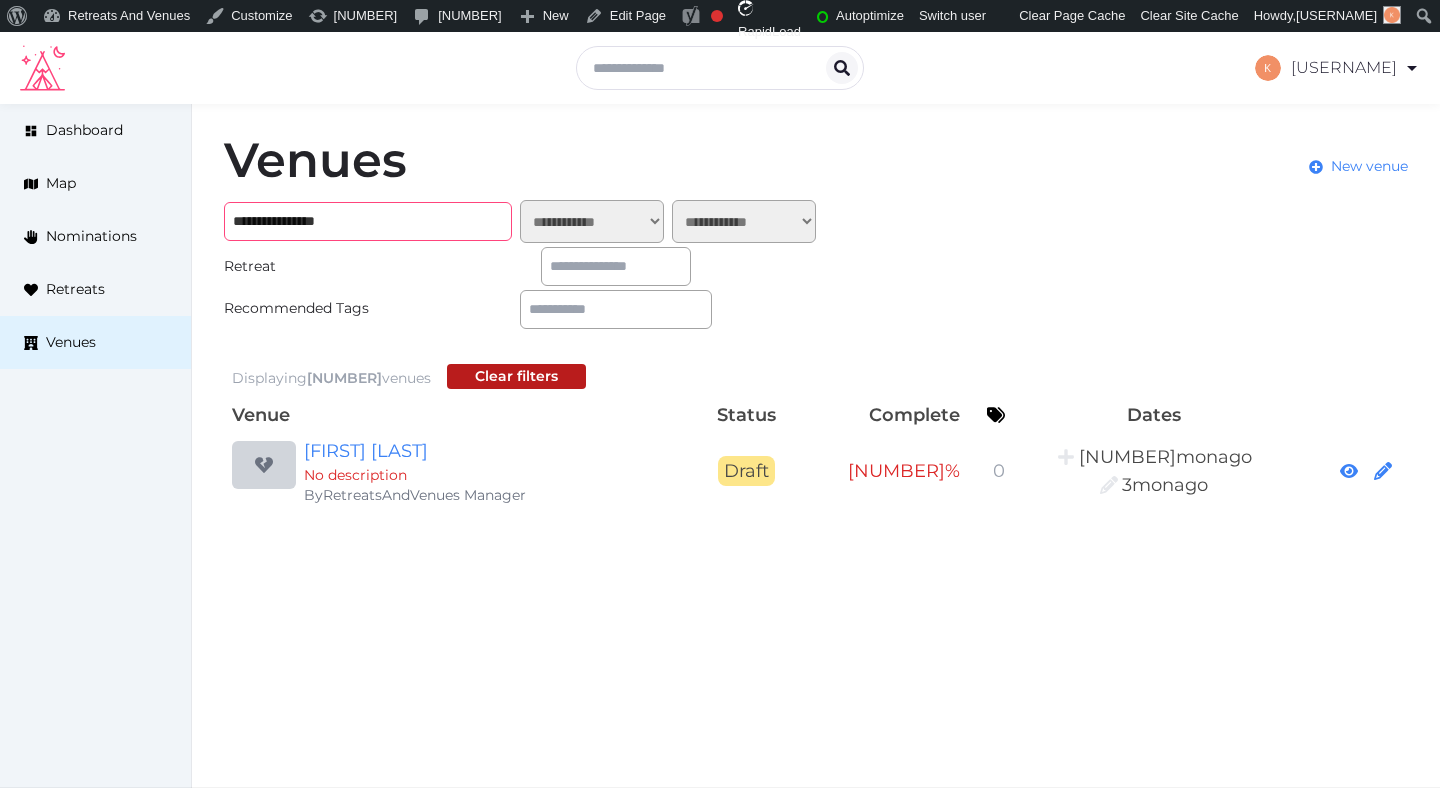 click on "**********" at bounding box center (368, 221) 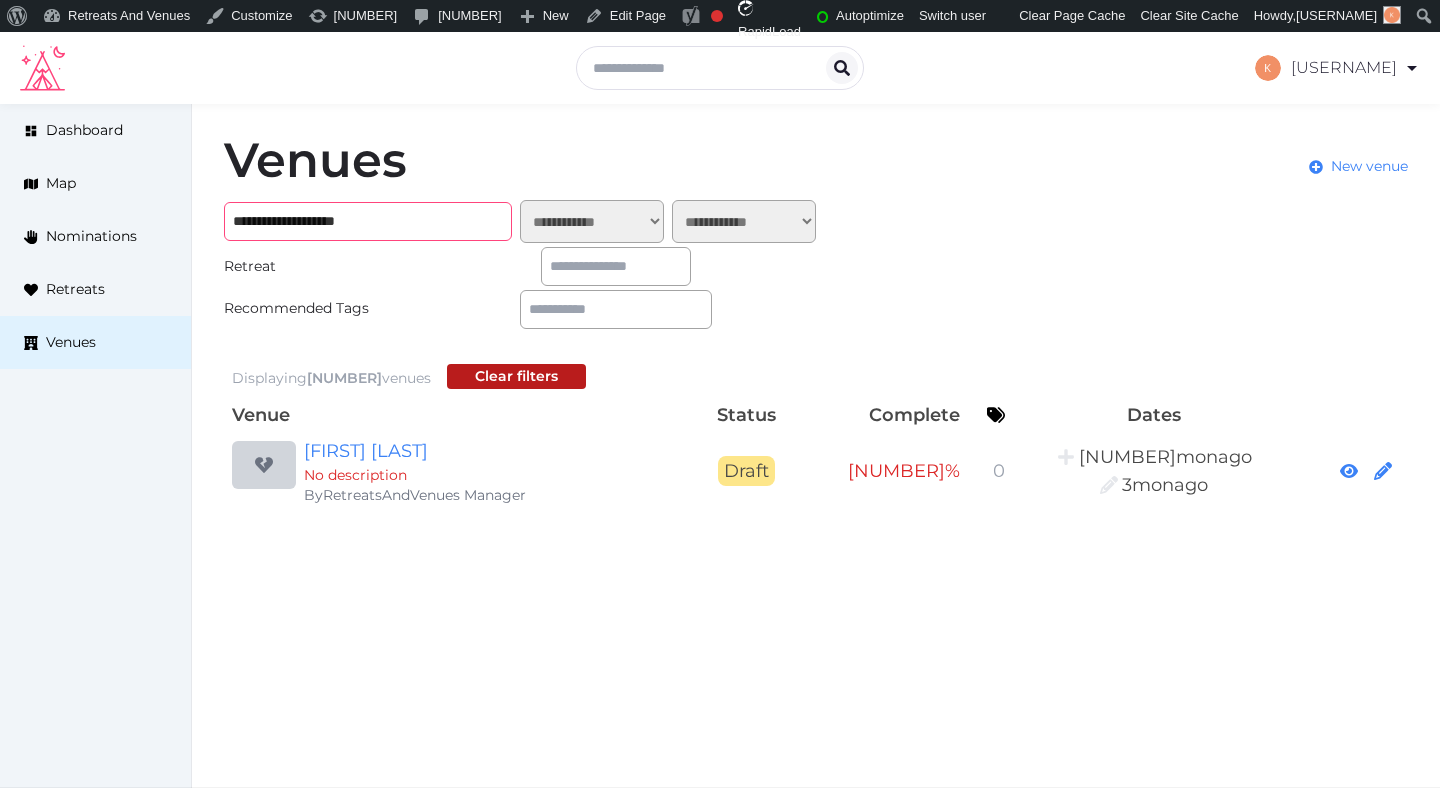 type on "**********" 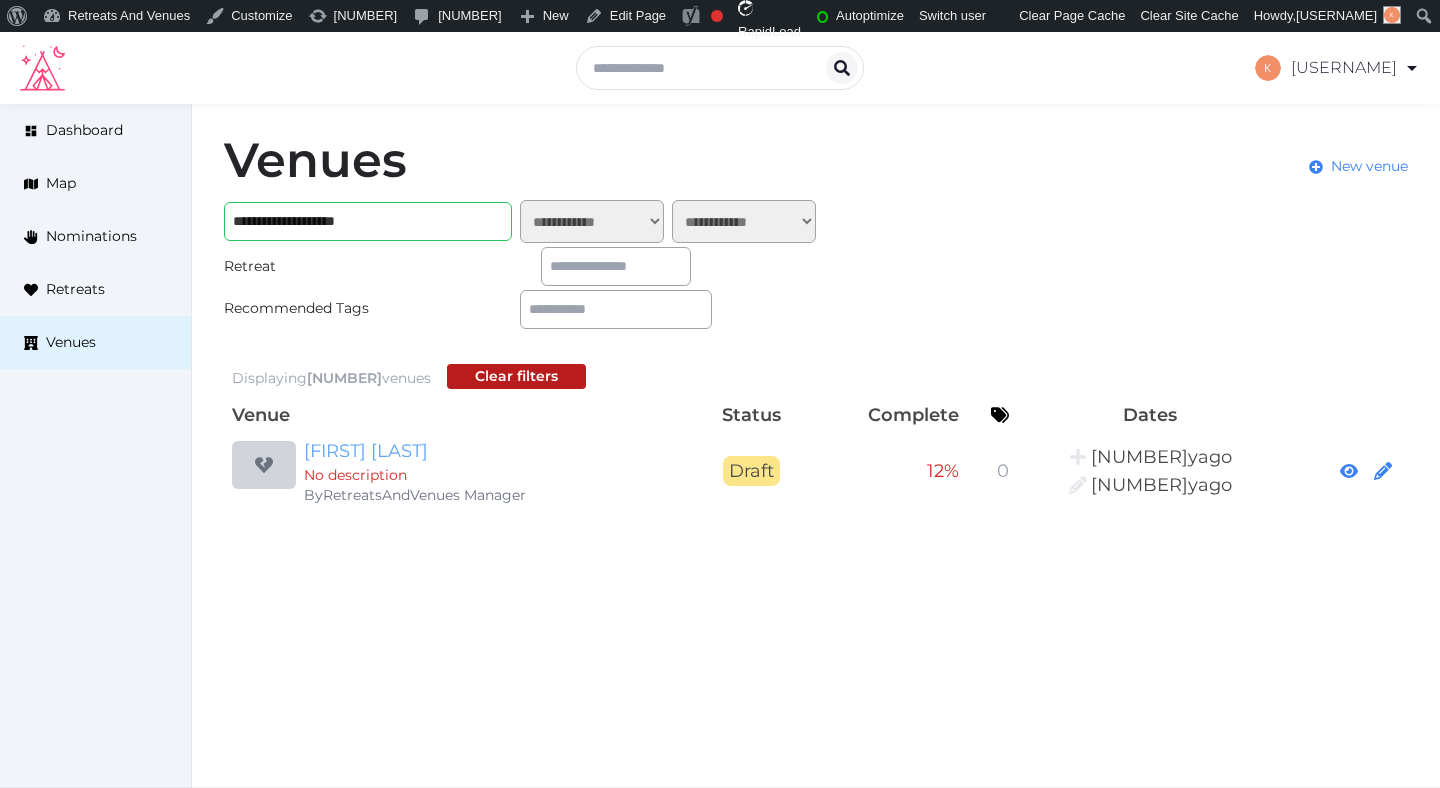 click on "Panos Luxury Studios" at bounding box center (496, 451) 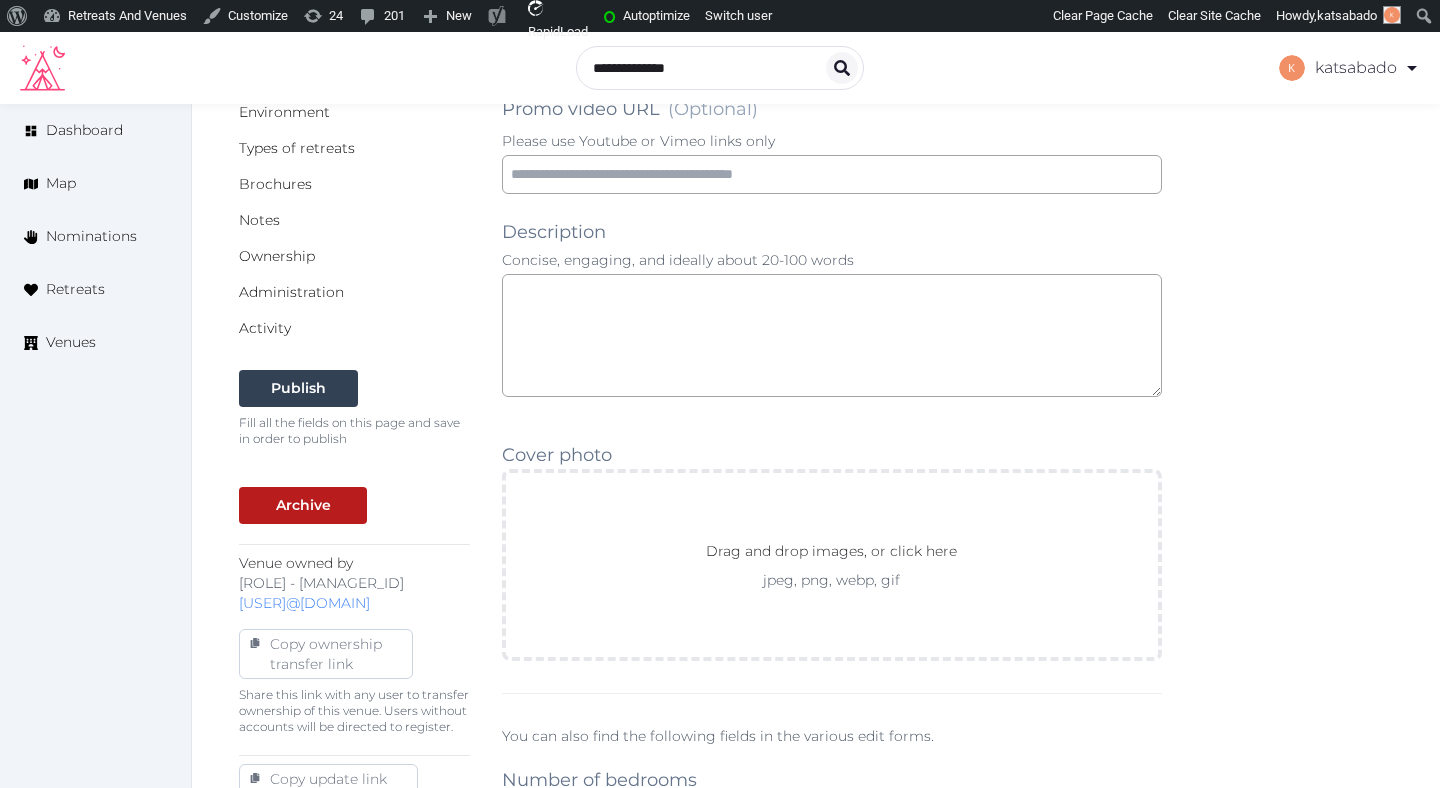 scroll, scrollTop: 541, scrollLeft: 0, axis: vertical 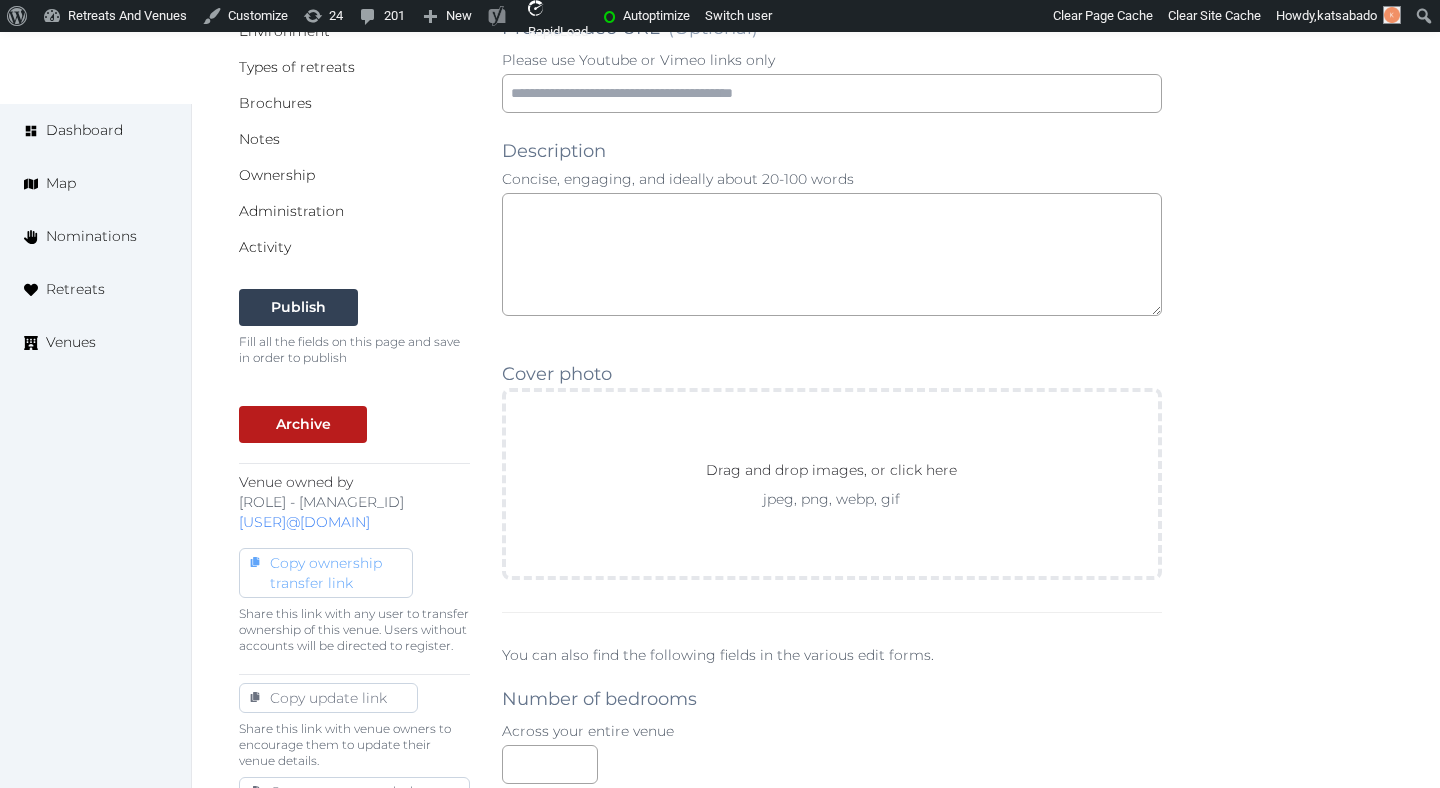 click on "Copy ownership transfer link" at bounding box center (326, 573) 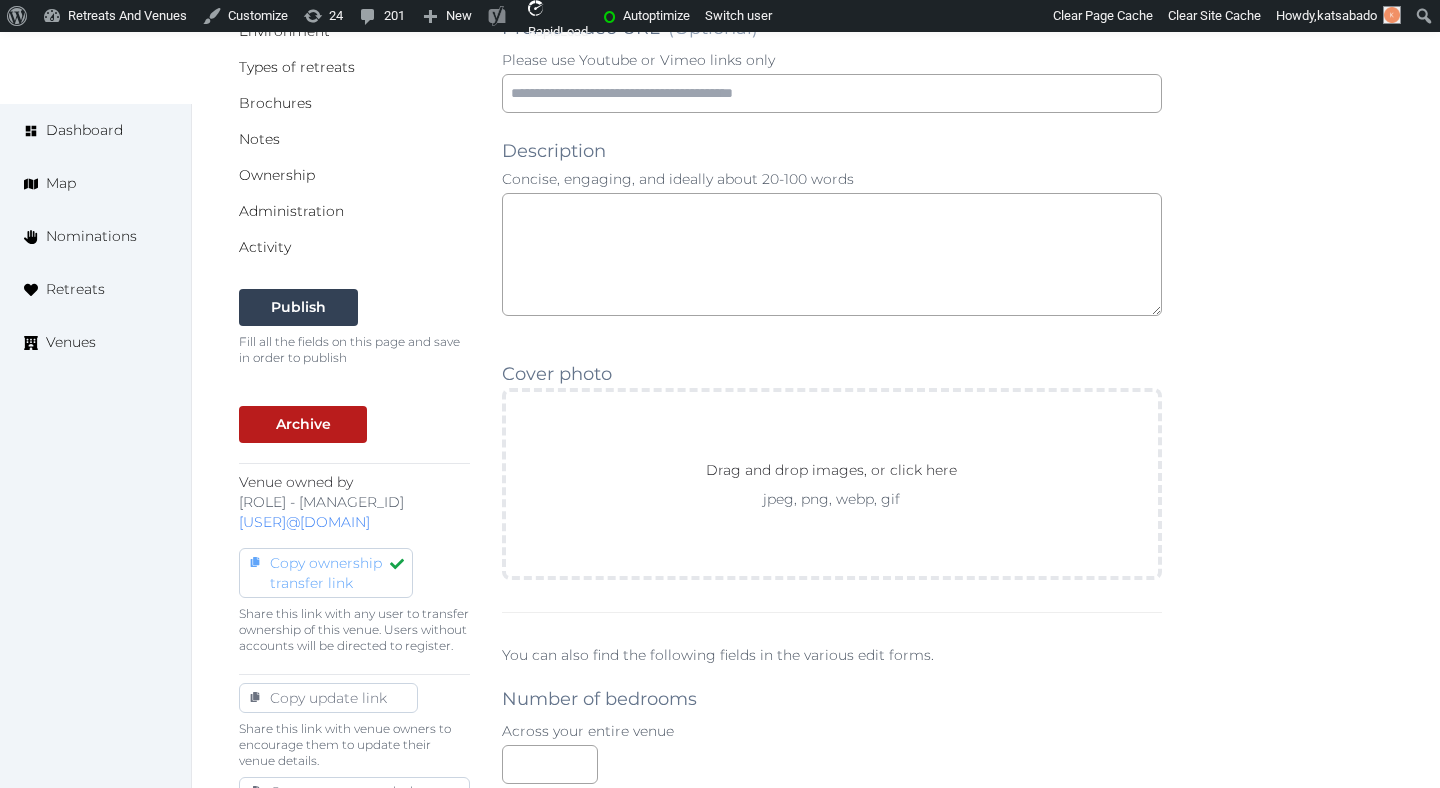 click on "Copy ownership transfer link" at bounding box center (326, 573) 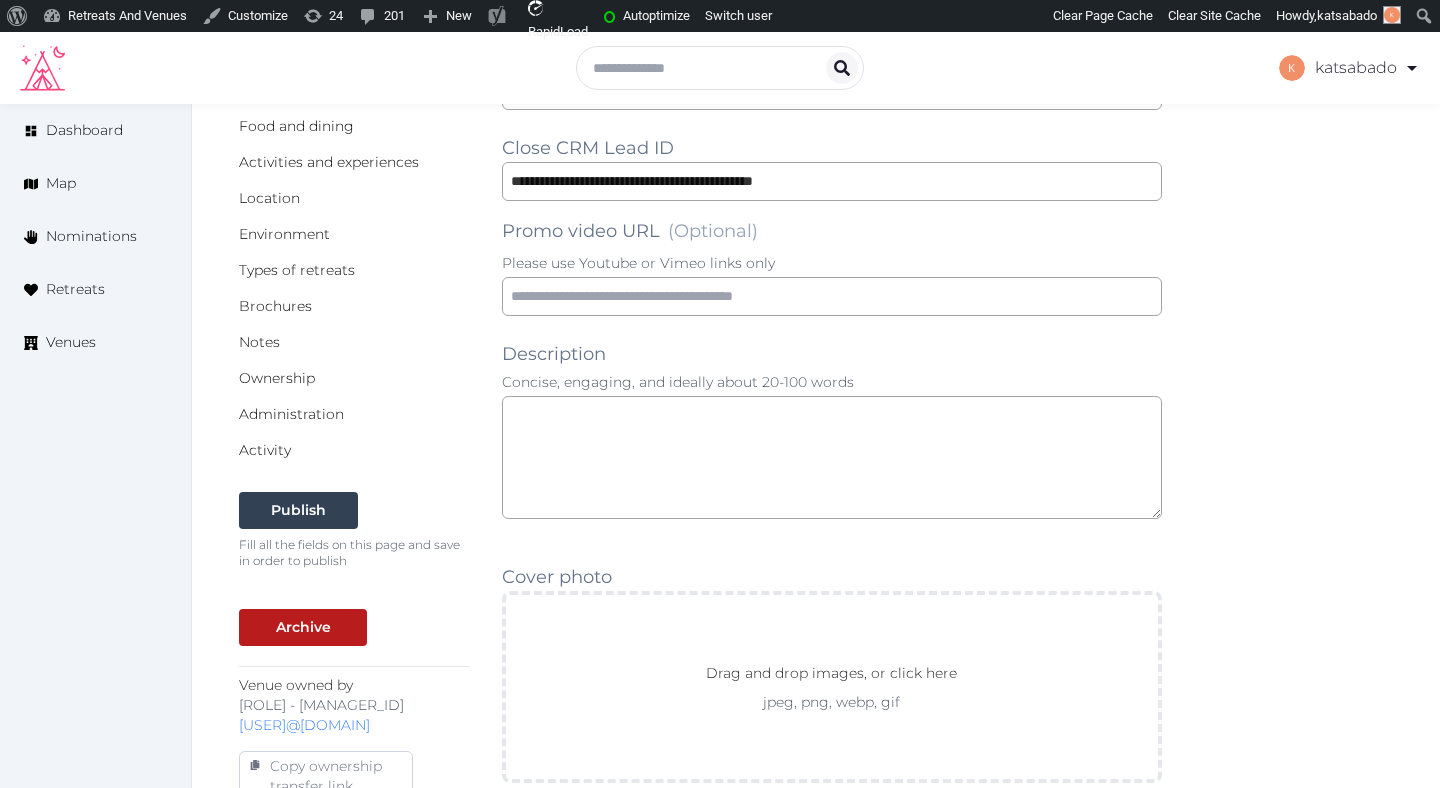 scroll, scrollTop: 0, scrollLeft: 0, axis: both 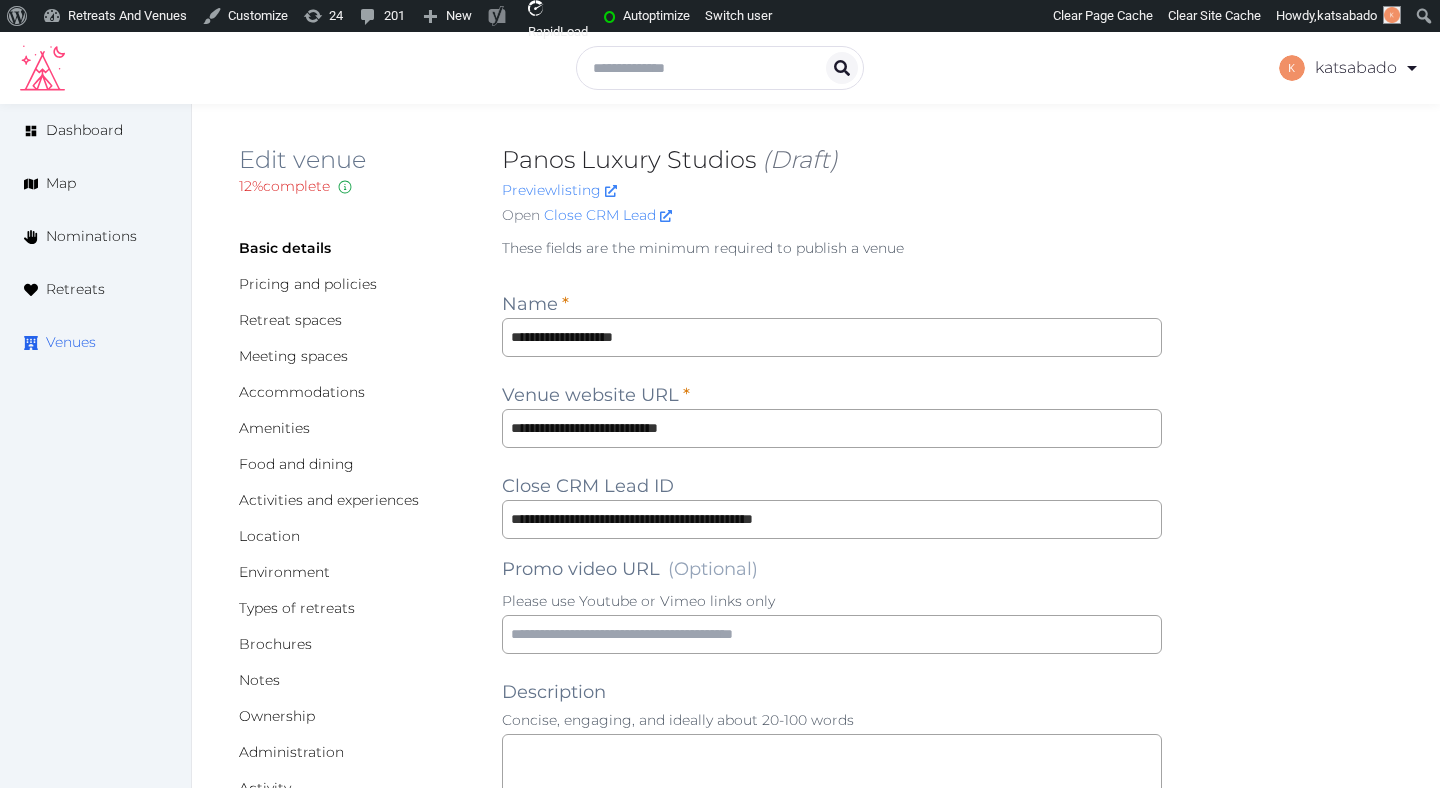 click on "Venues" at bounding box center [71, 342] 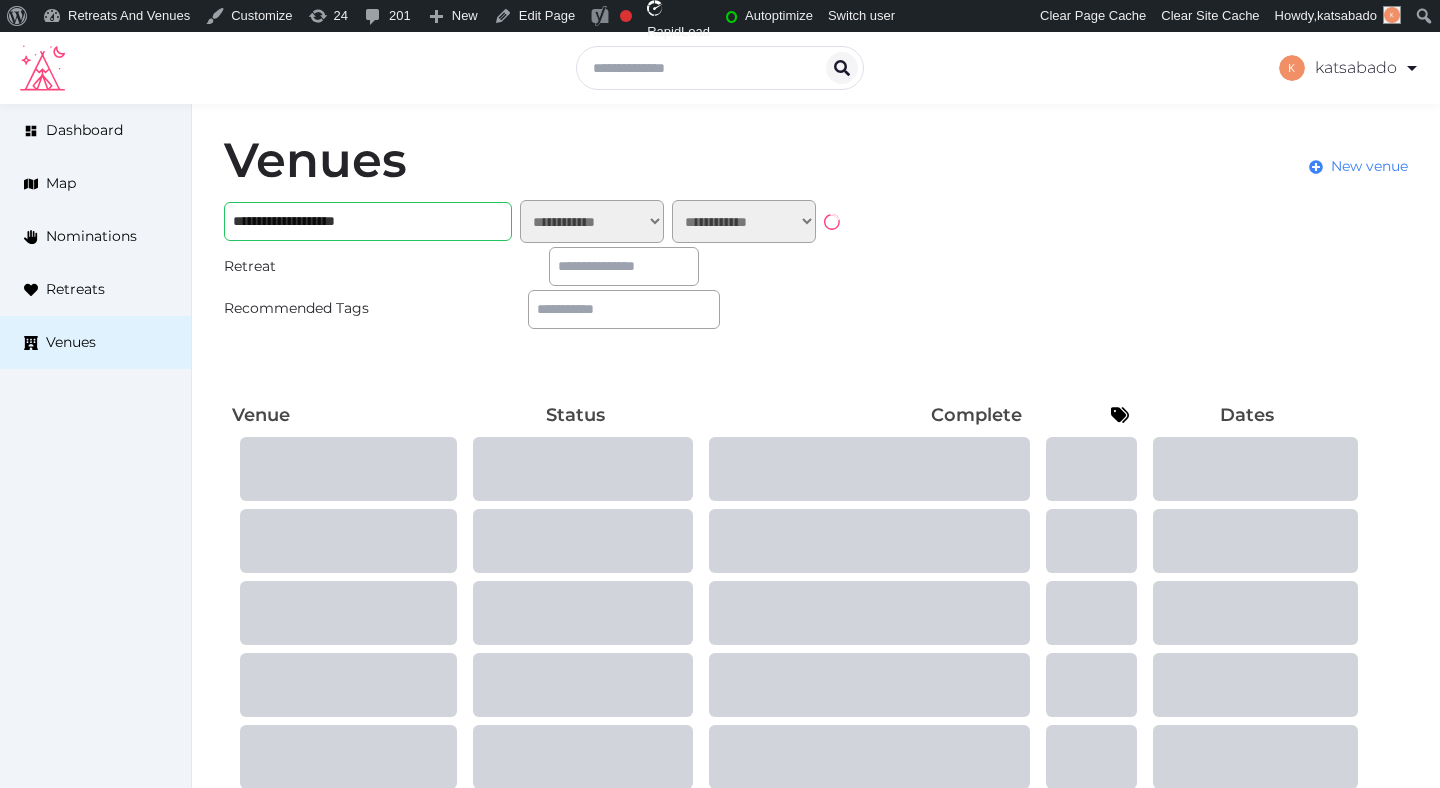 scroll, scrollTop: 0, scrollLeft: 0, axis: both 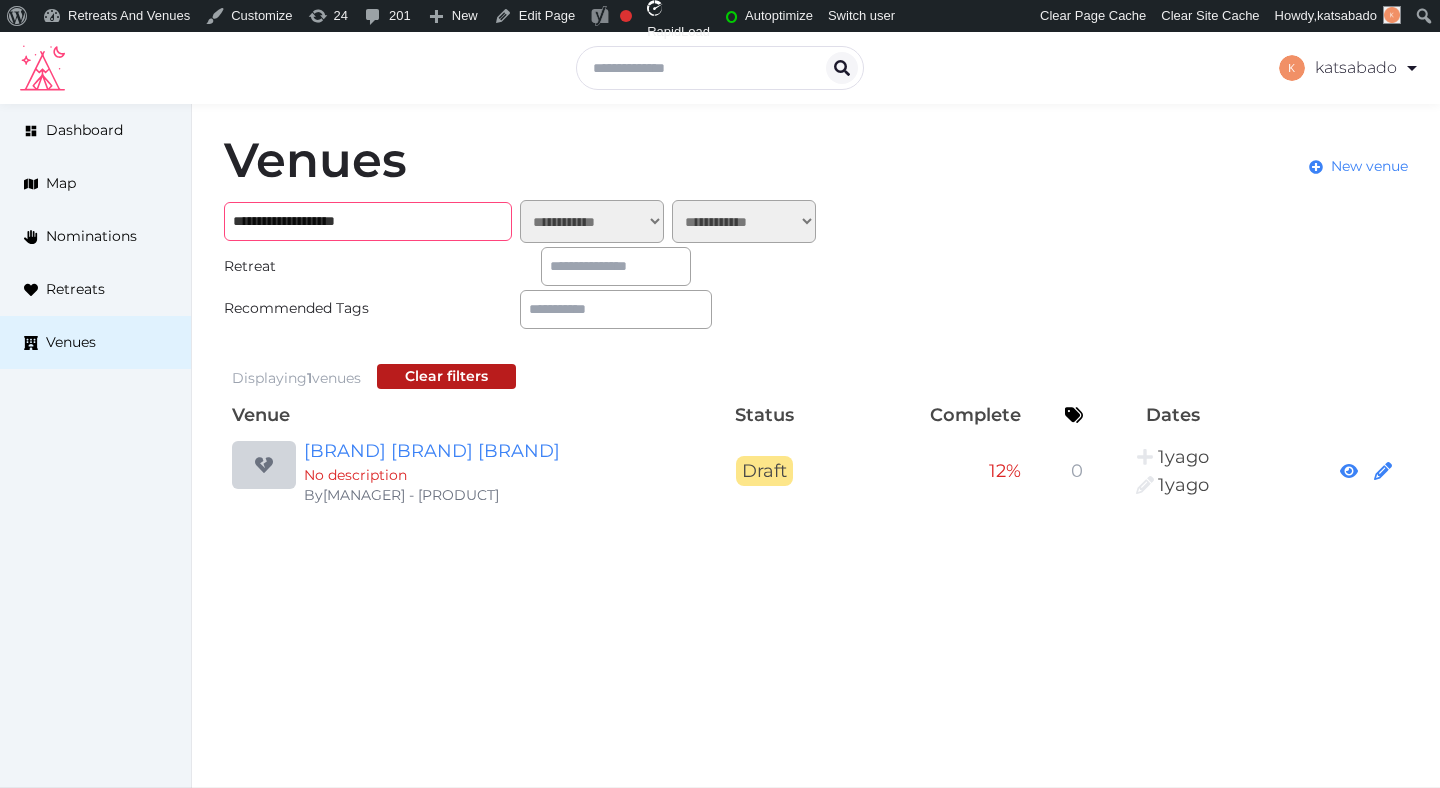 click on "**********" at bounding box center [368, 221] 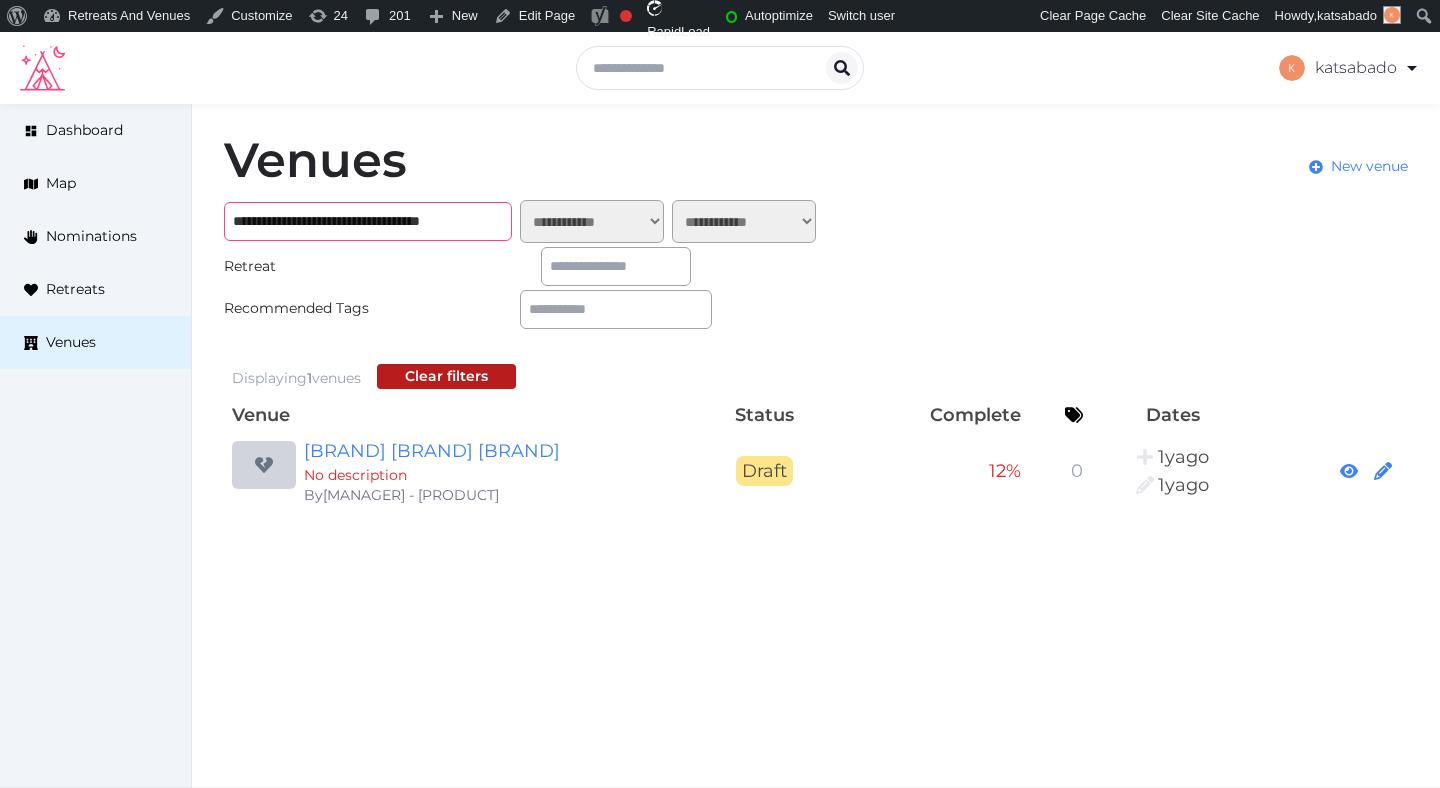 type on "**********" 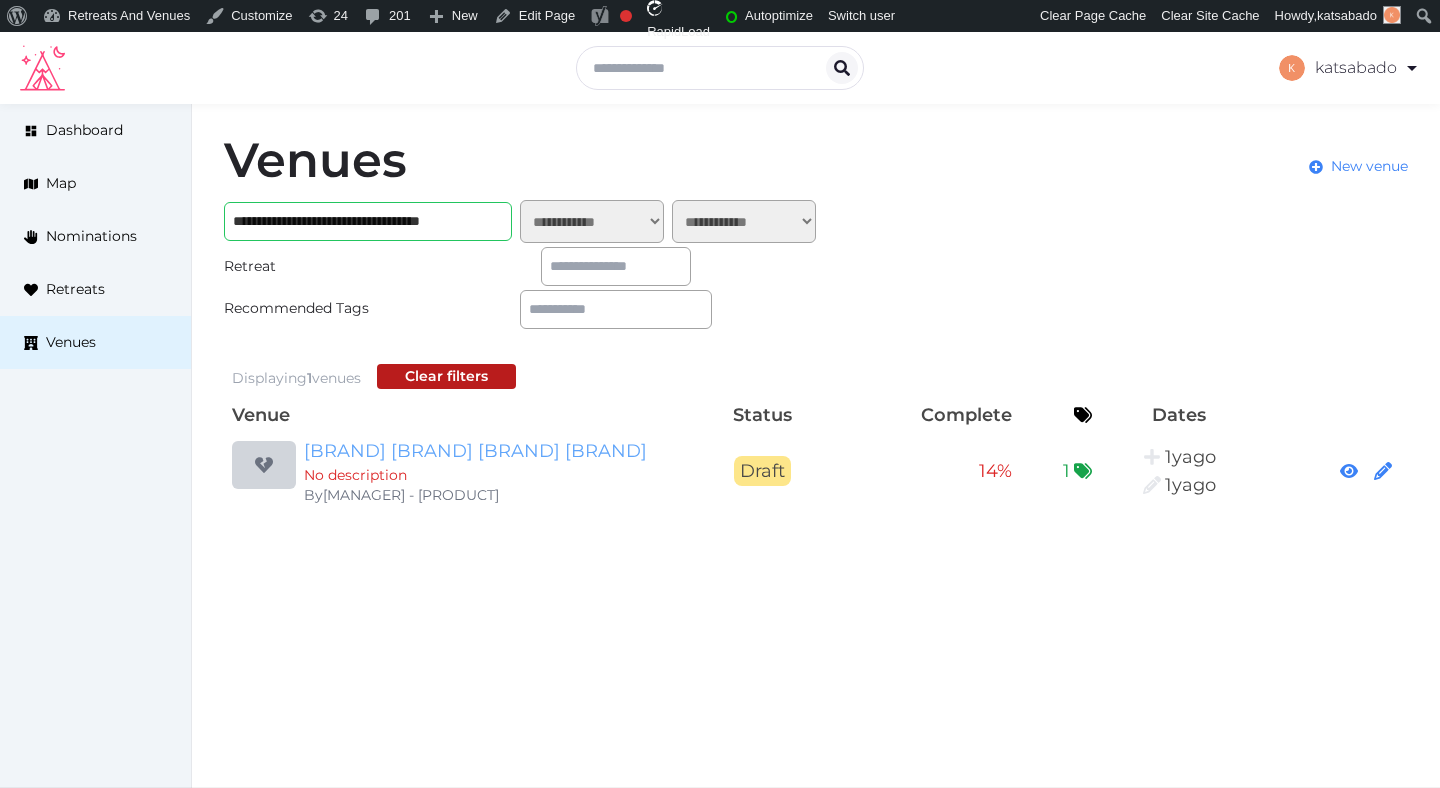 click on "Casal Santa Eulàlia Hotel & Restaurant" at bounding box center (496, 451) 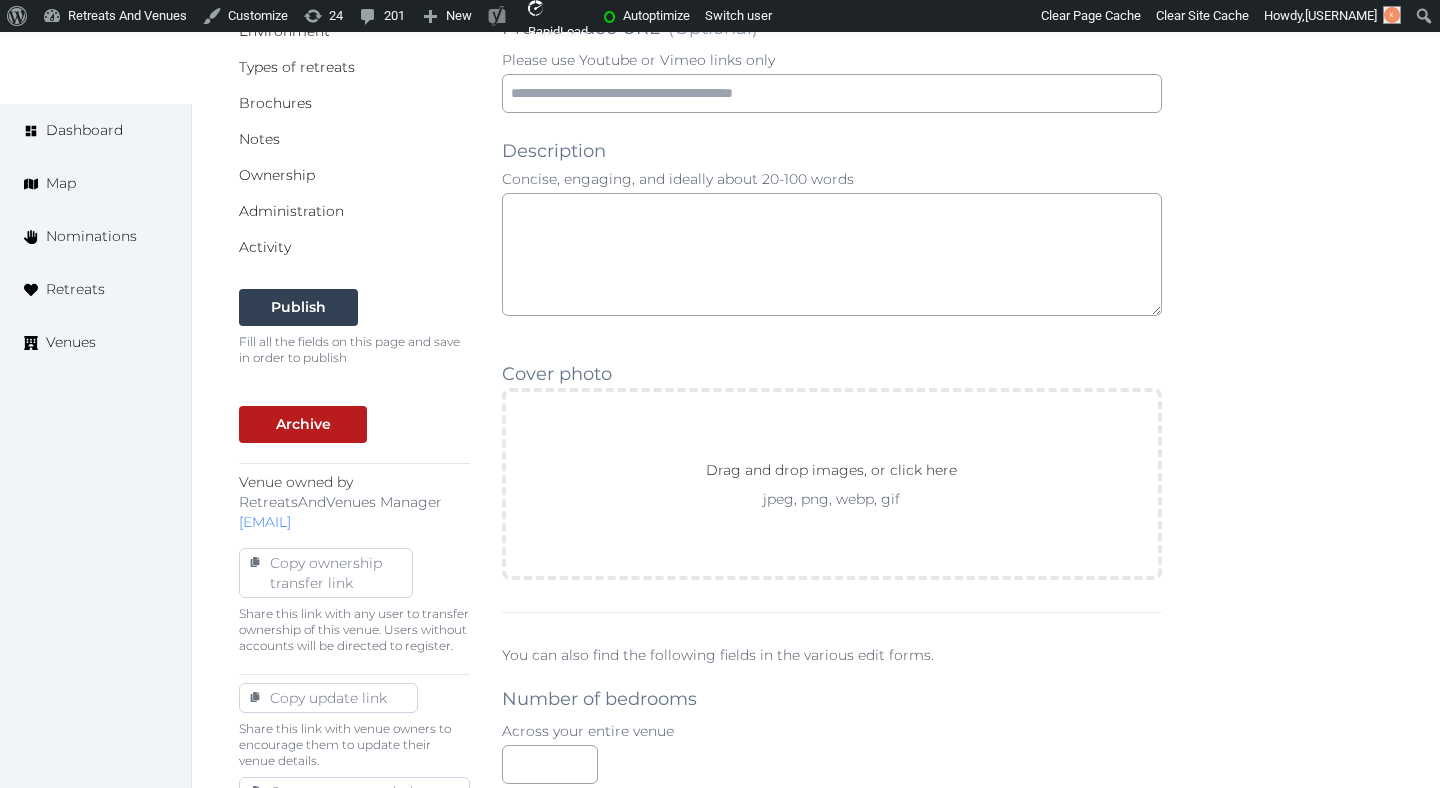 scroll, scrollTop: 543, scrollLeft: 0, axis: vertical 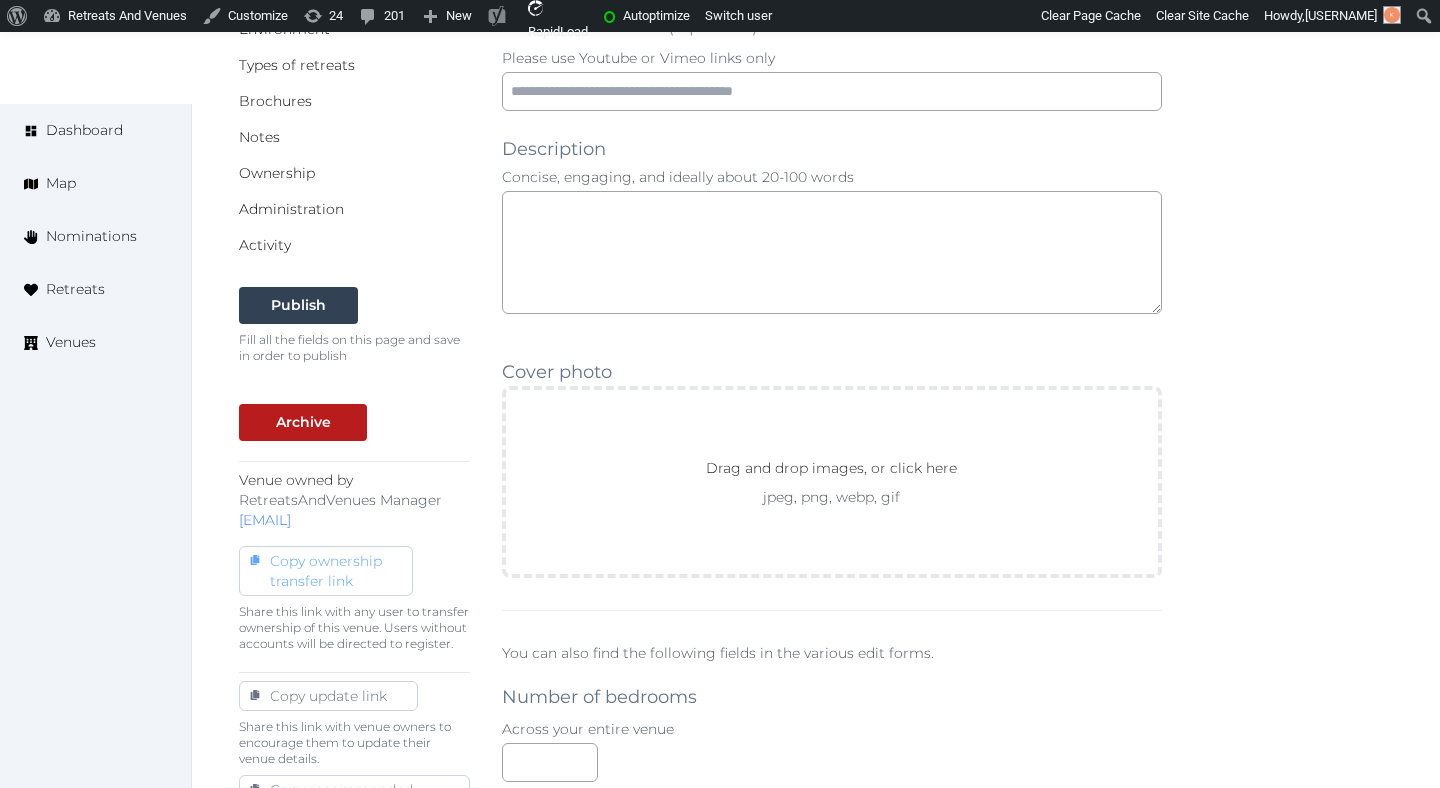 click on "Copy ownership transfer link" at bounding box center [326, 571] 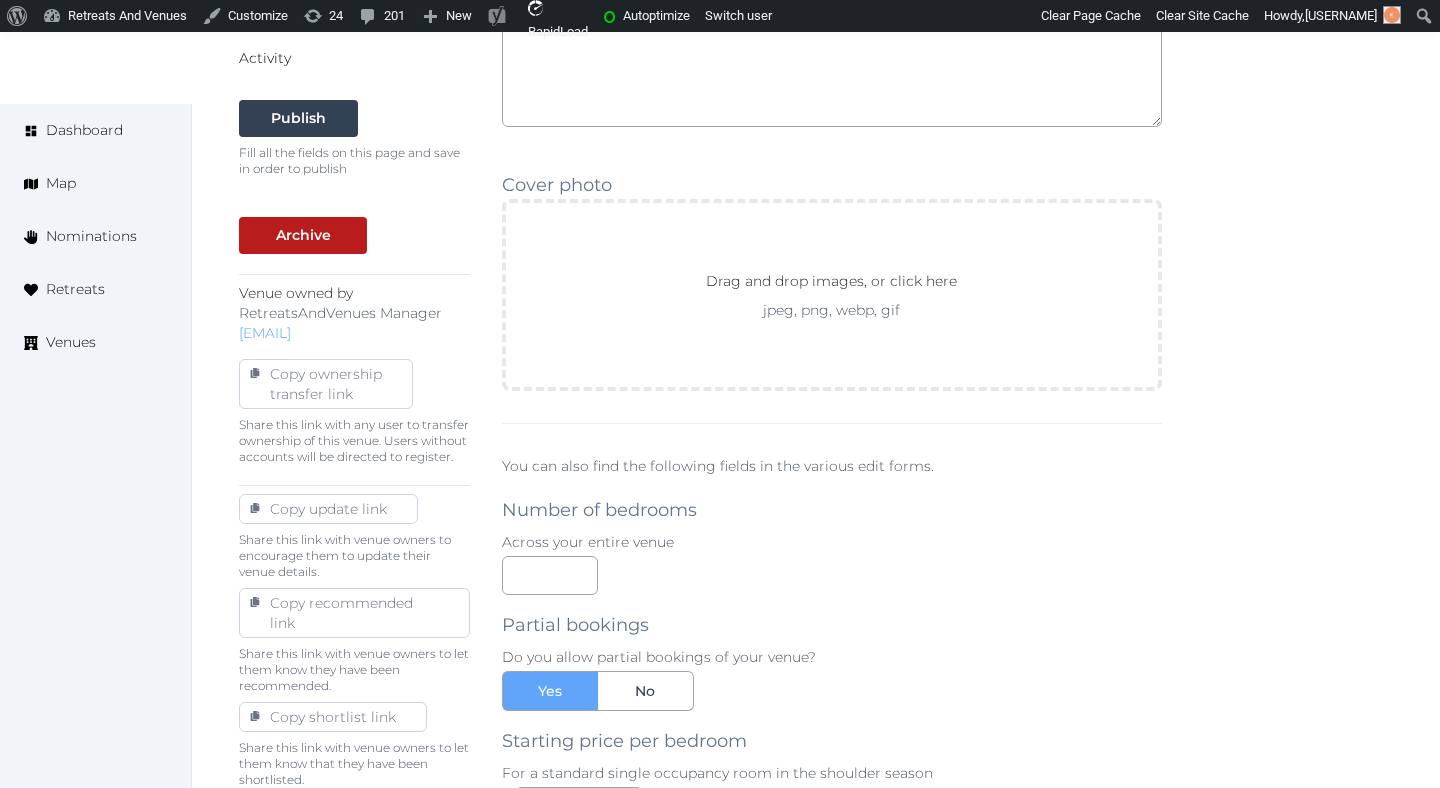 scroll, scrollTop: 742, scrollLeft: 0, axis: vertical 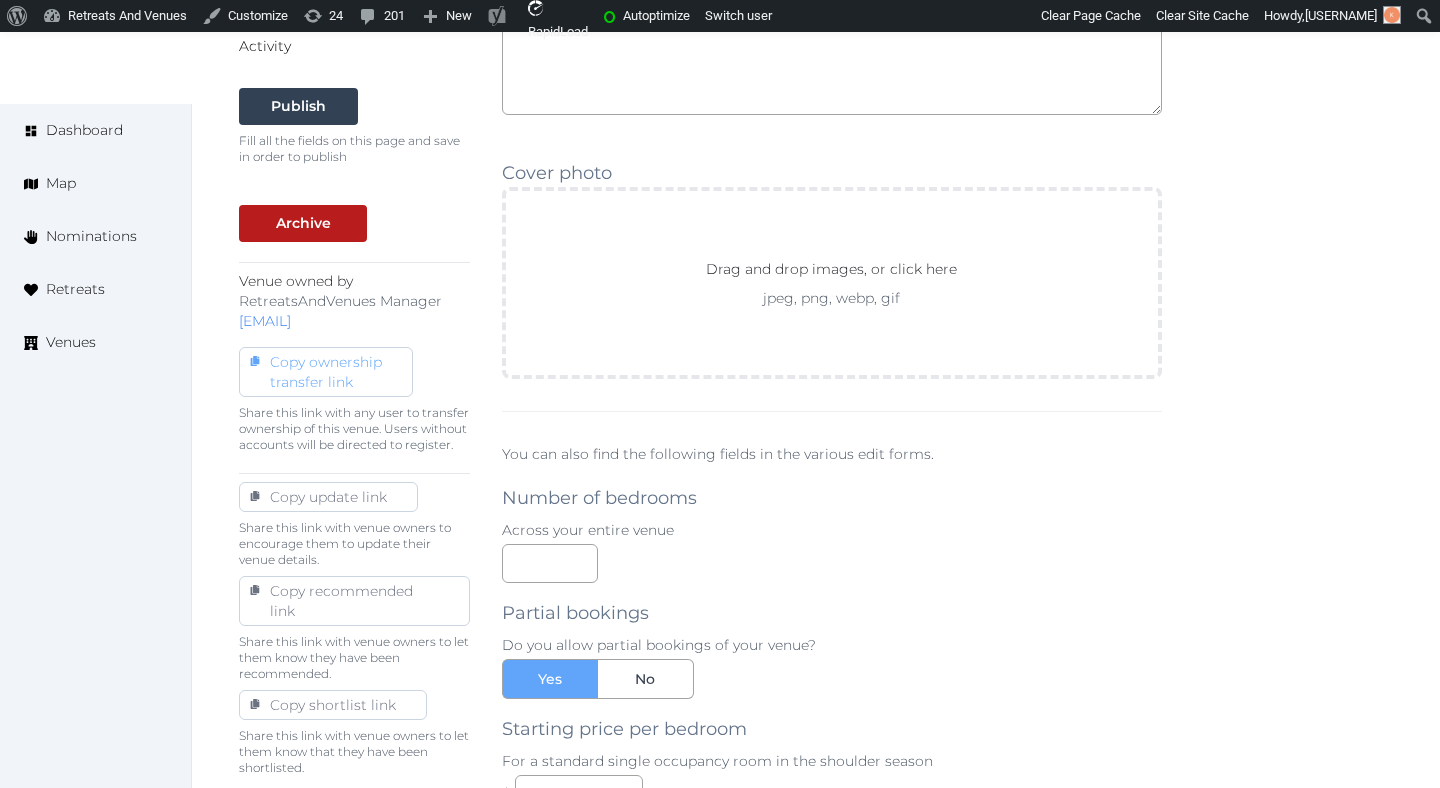 click on "Copy ownership transfer link" at bounding box center [326, 372] 